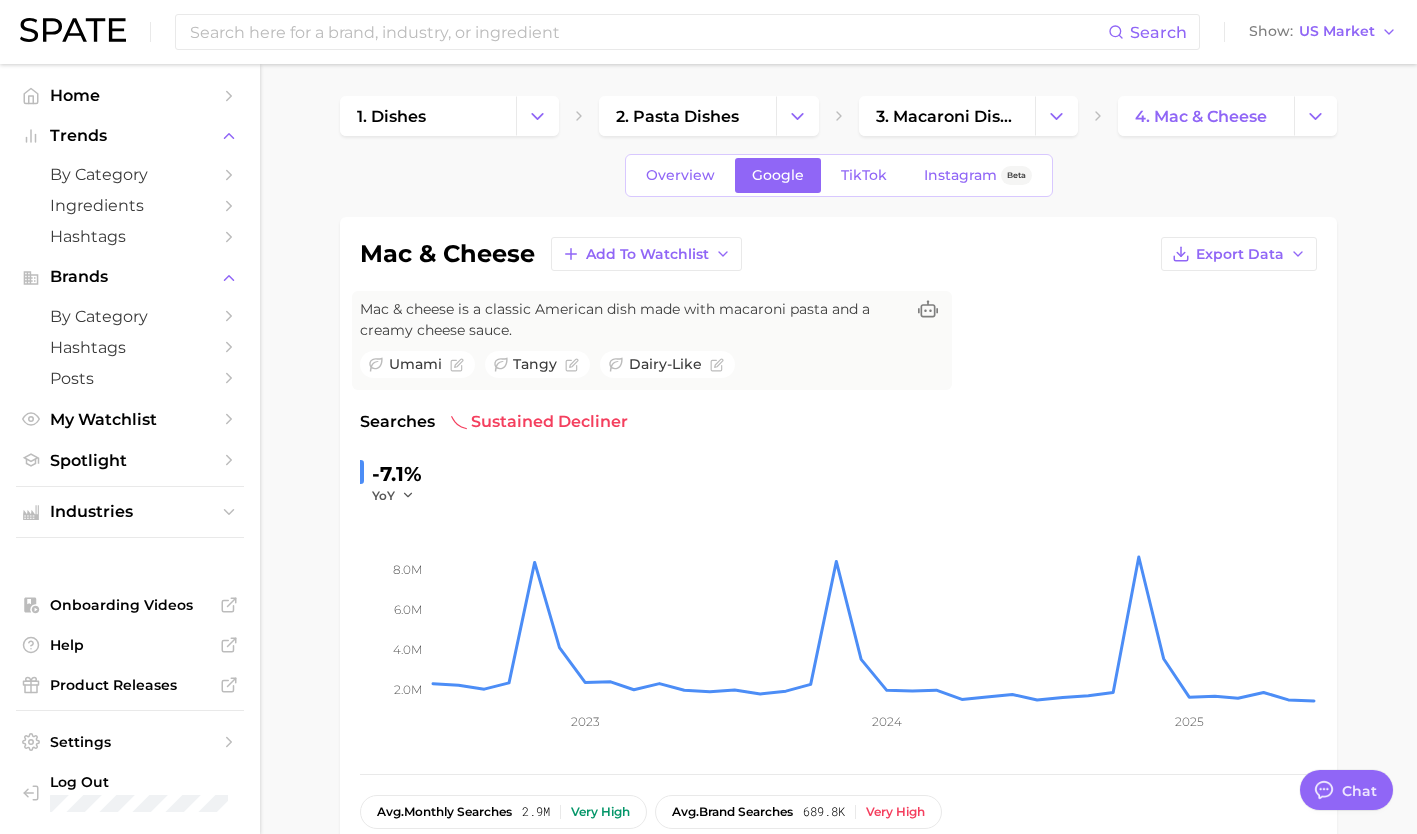 scroll, scrollTop: 0, scrollLeft: 0, axis: both 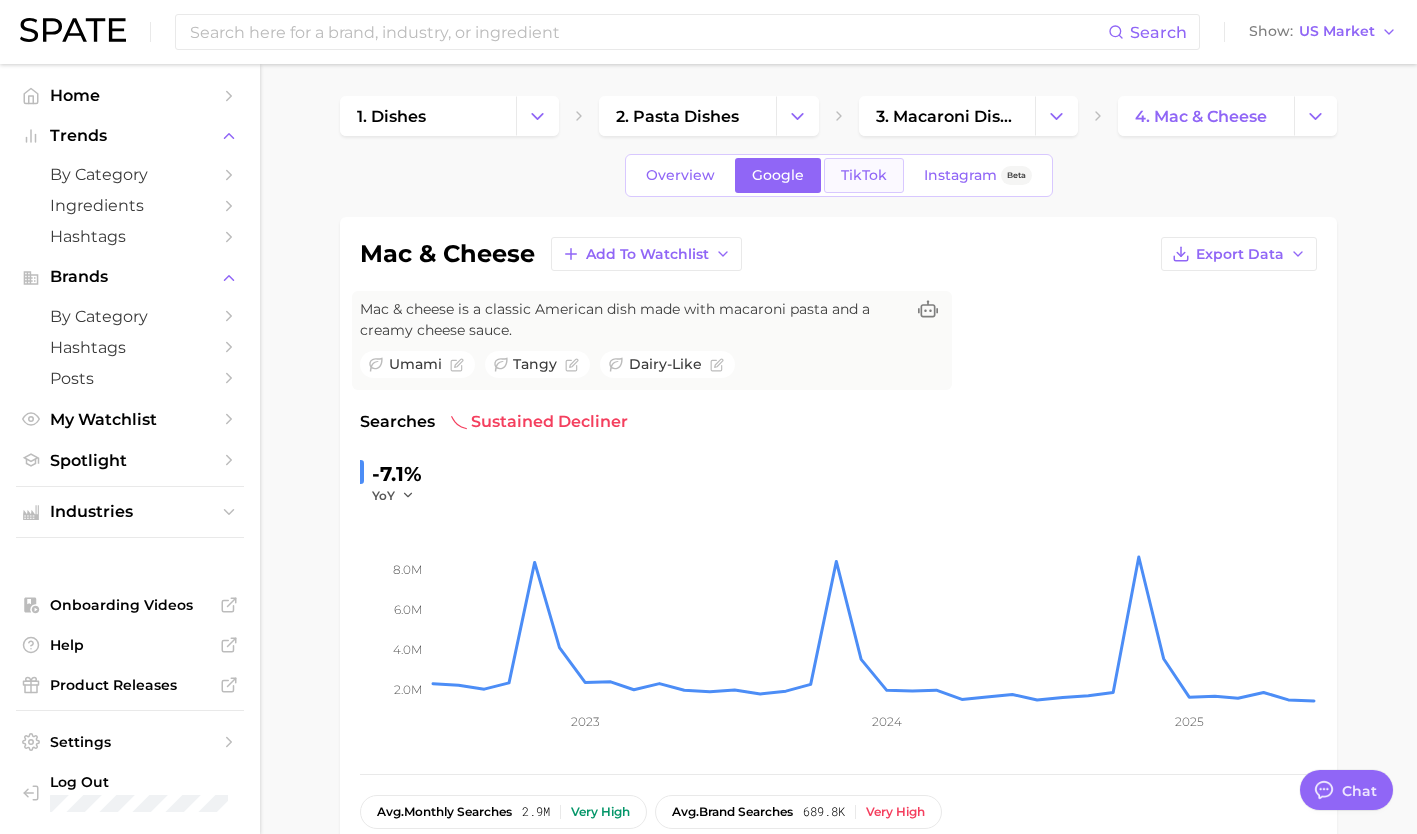 click on "TikTok" at bounding box center (864, 175) 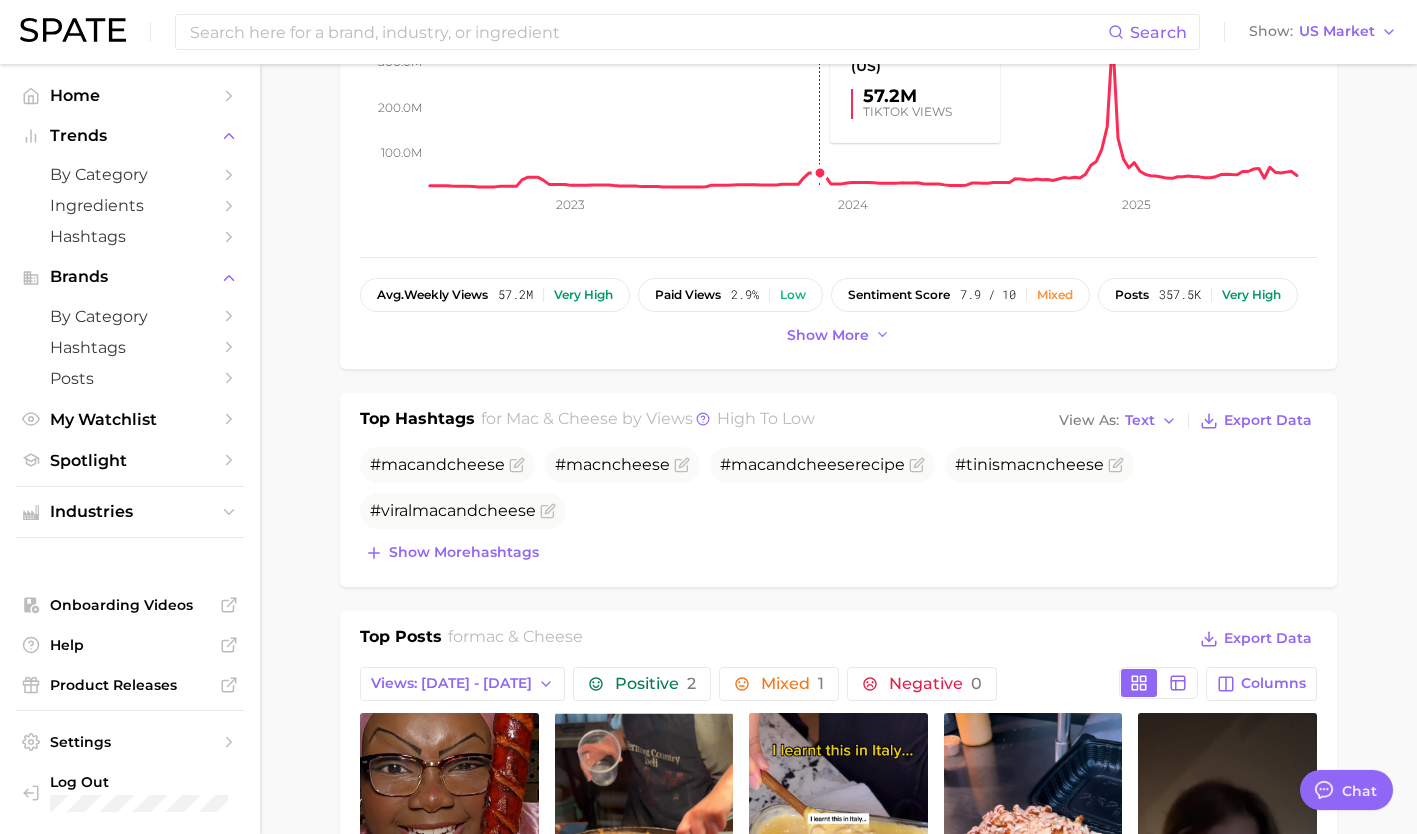 scroll, scrollTop: 523, scrollLeft: 0, axis: vertical 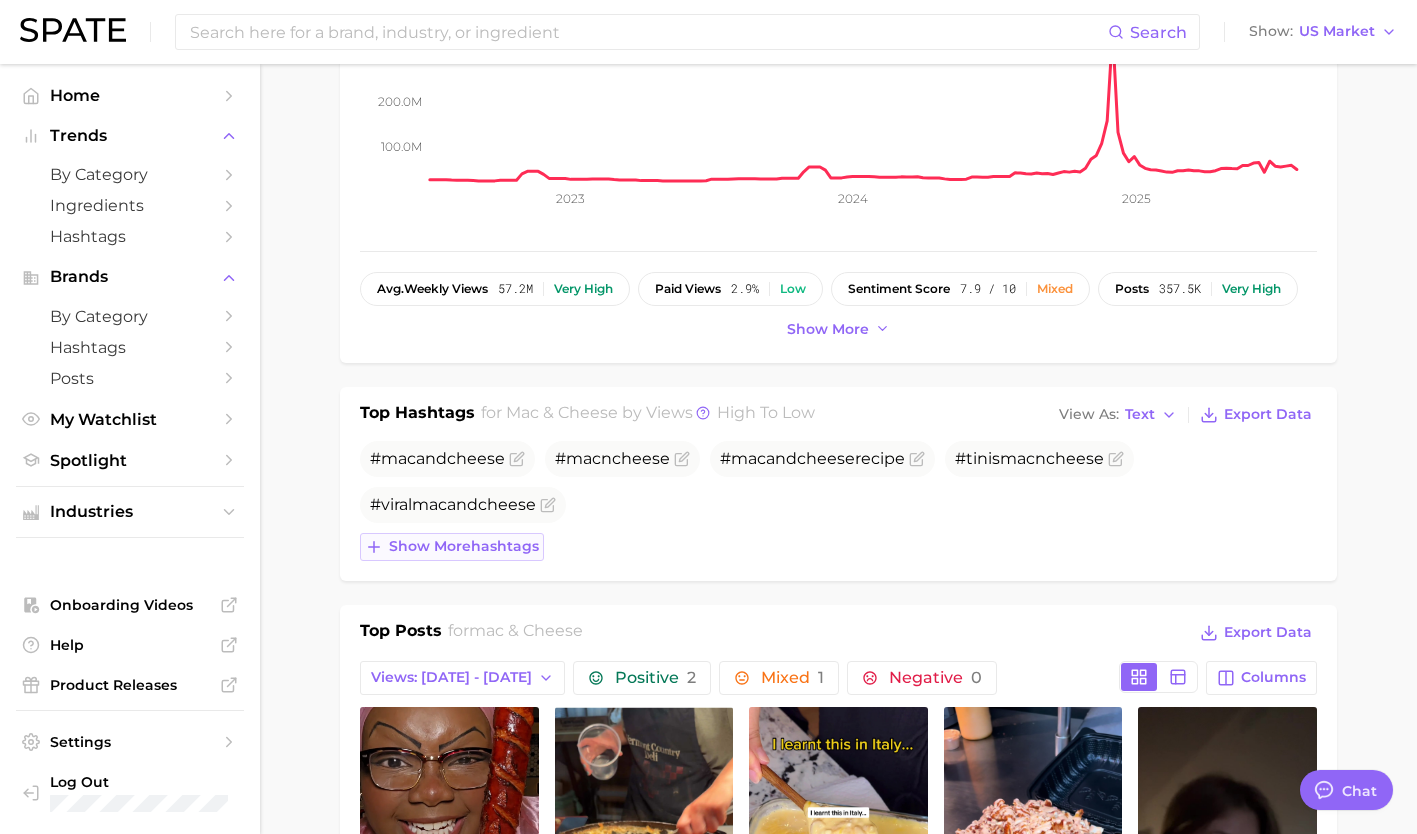 click on "Show more  hashtags" at bounding box center (464, 546) 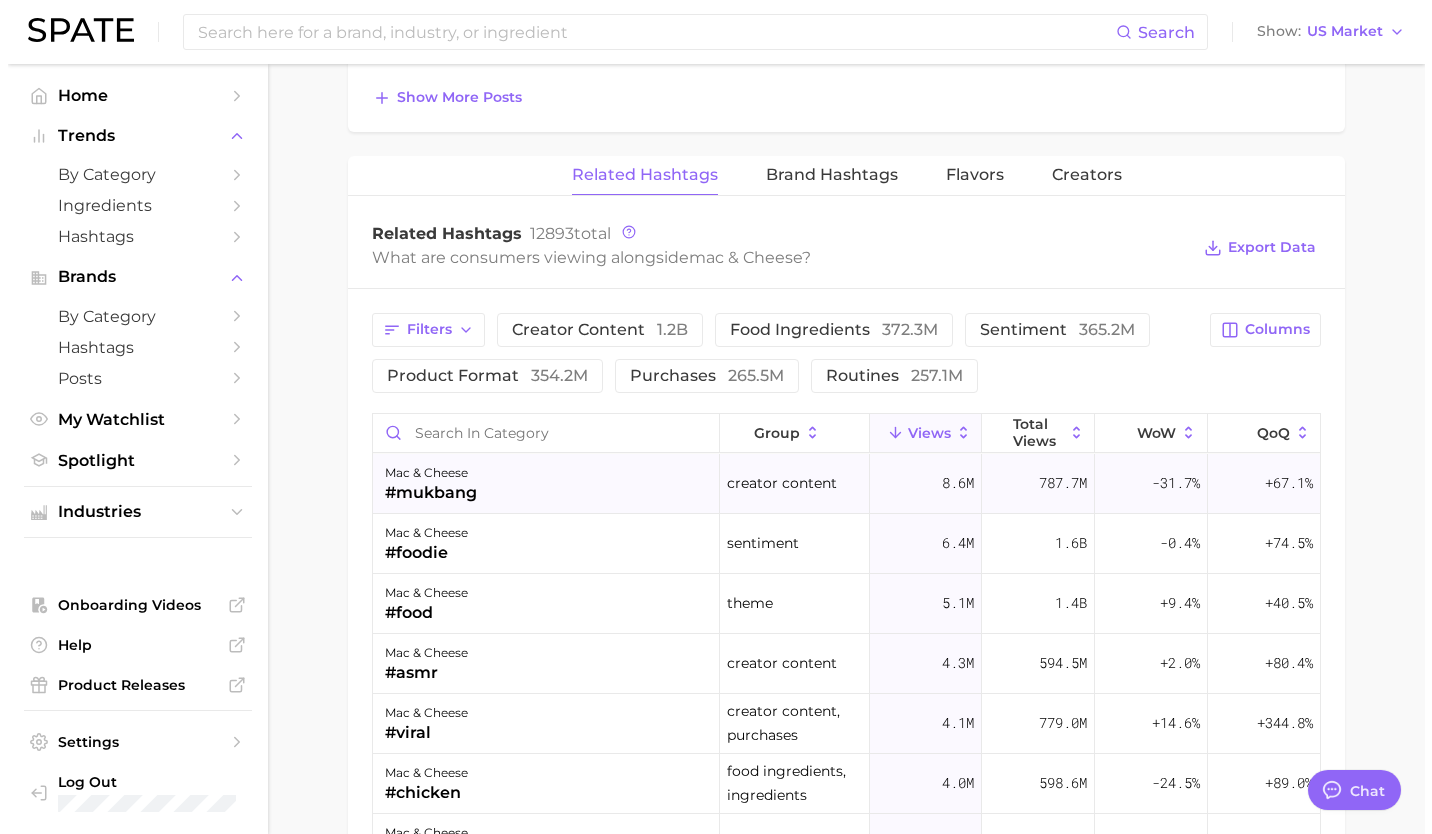 scroll, scrollTop: 1603, scrollLeft: 0, axis: vertical 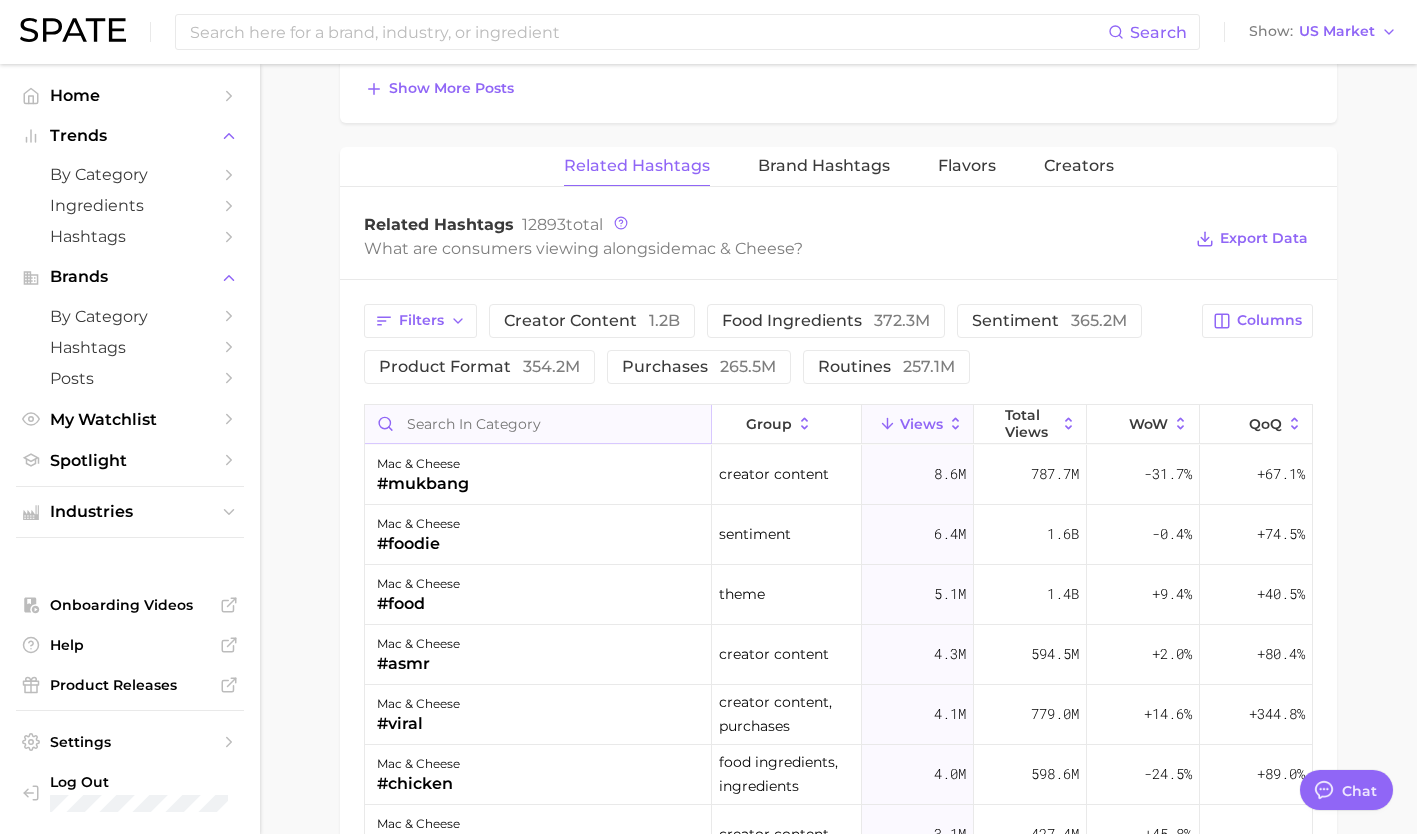 click at bounding box center (538, 424) 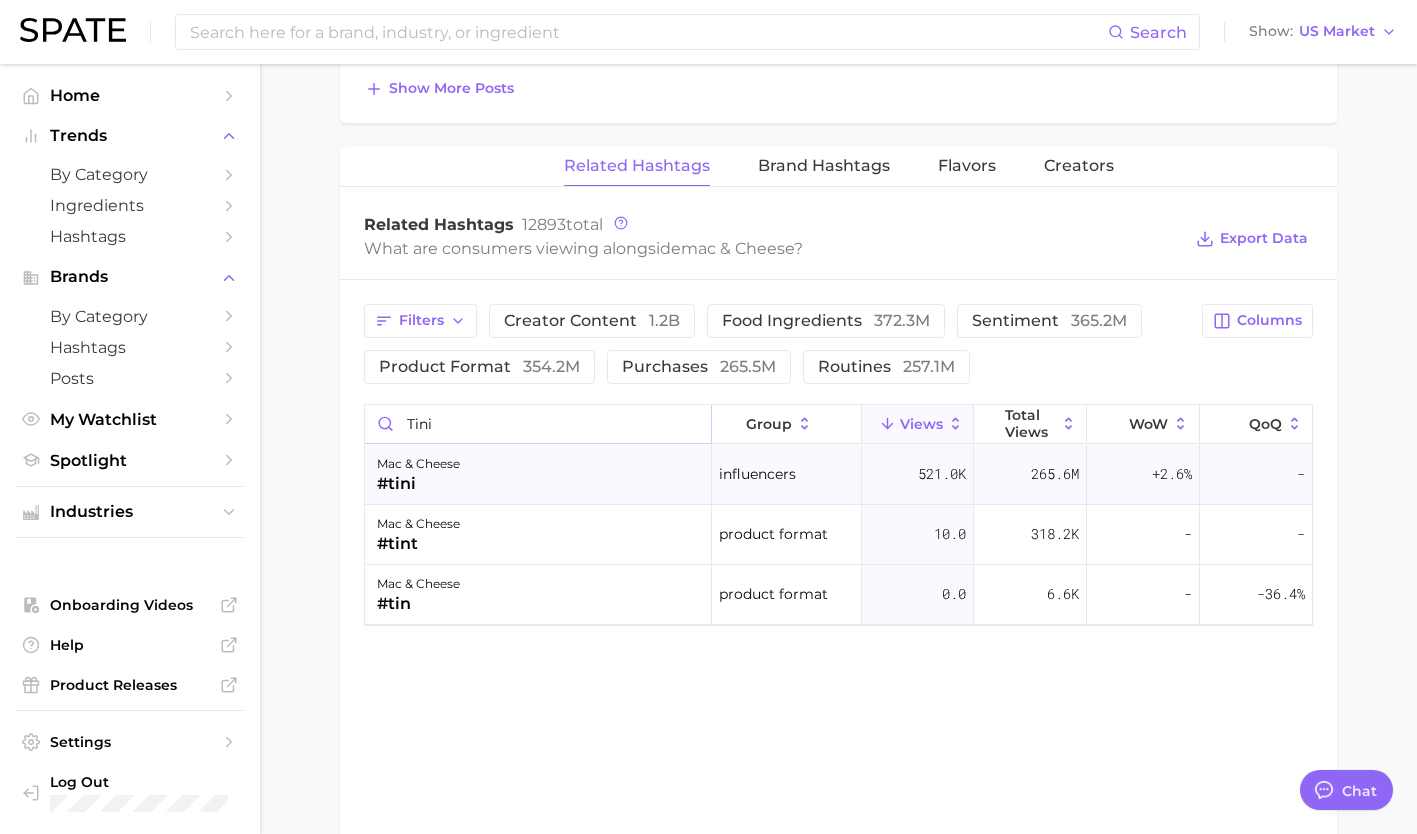 type on "tini" 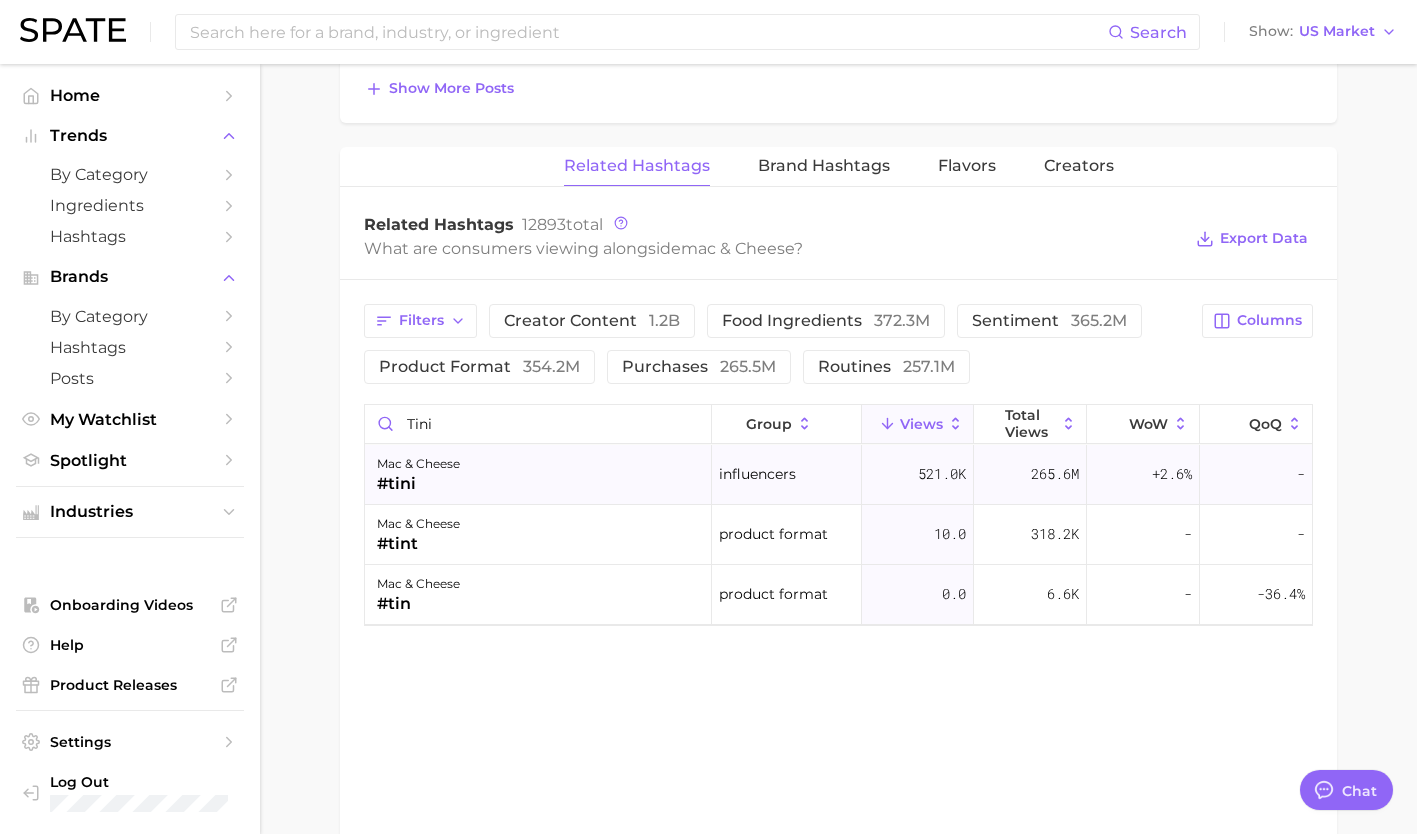 click on "mac & cheese #tini" at bounding box center [538, 475] 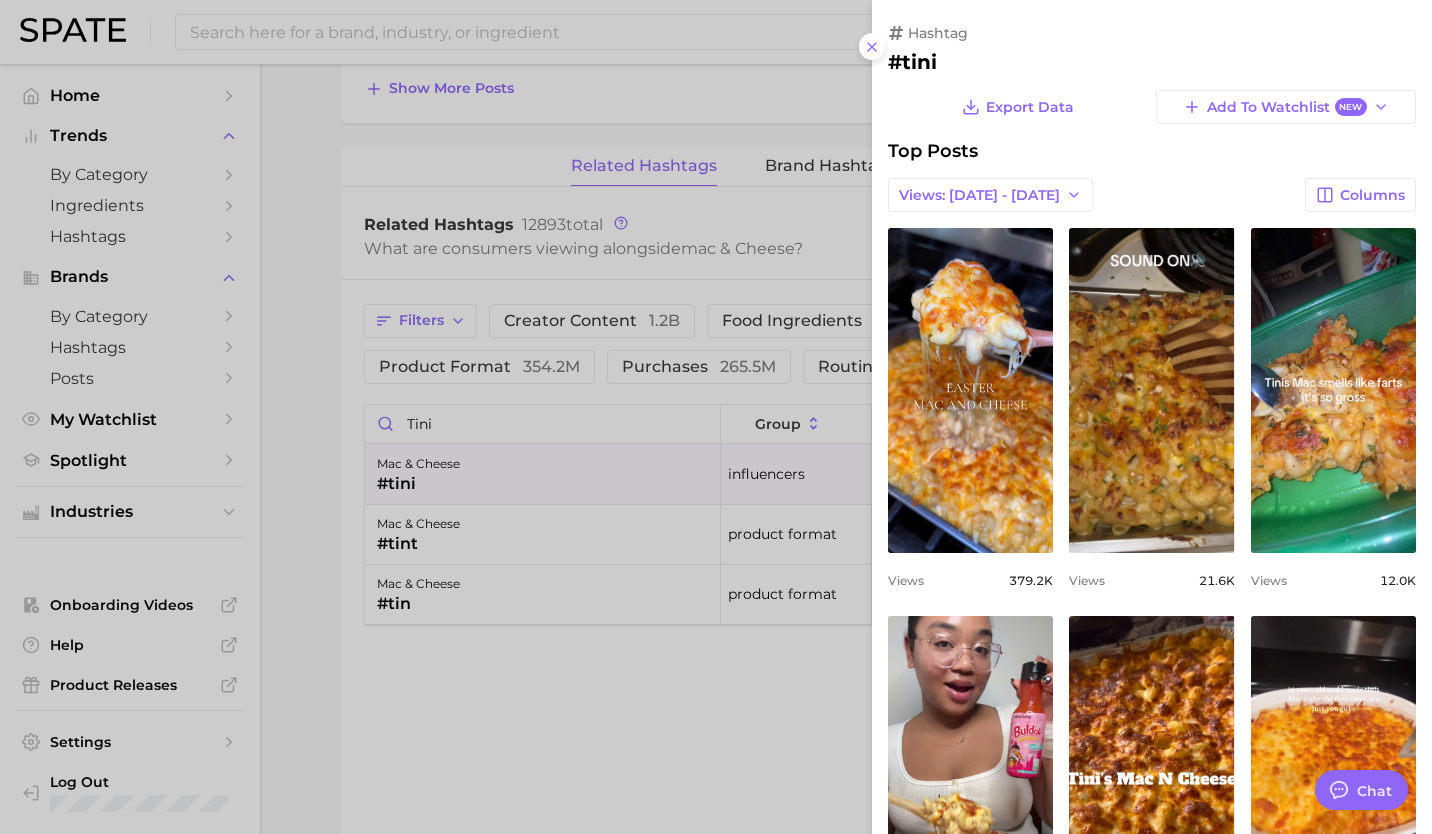 scroll, scrollTop: 0, scrollLeft: 0, axis: both 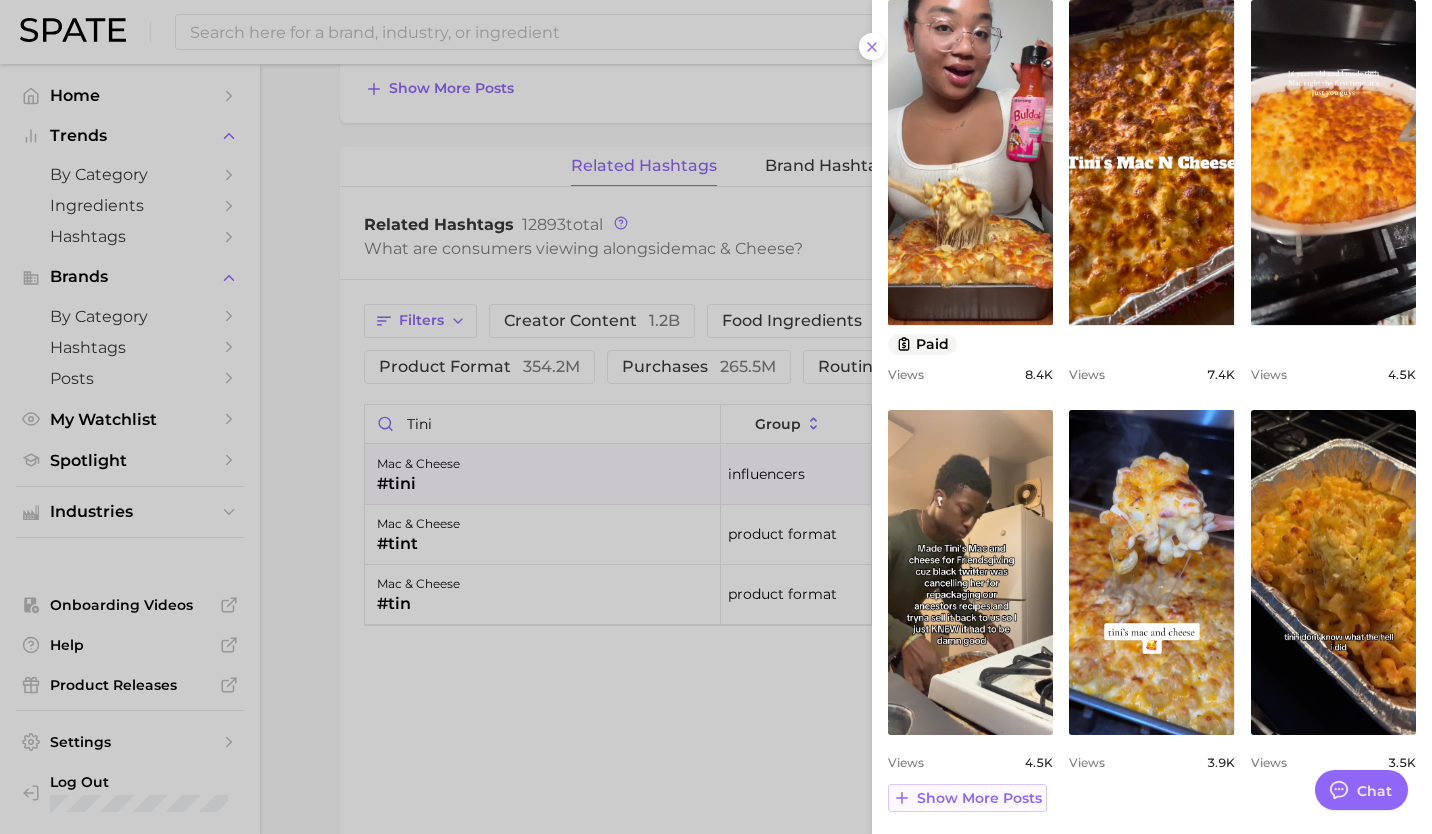 click on "Show more posts" at bounding box center [979, 798] 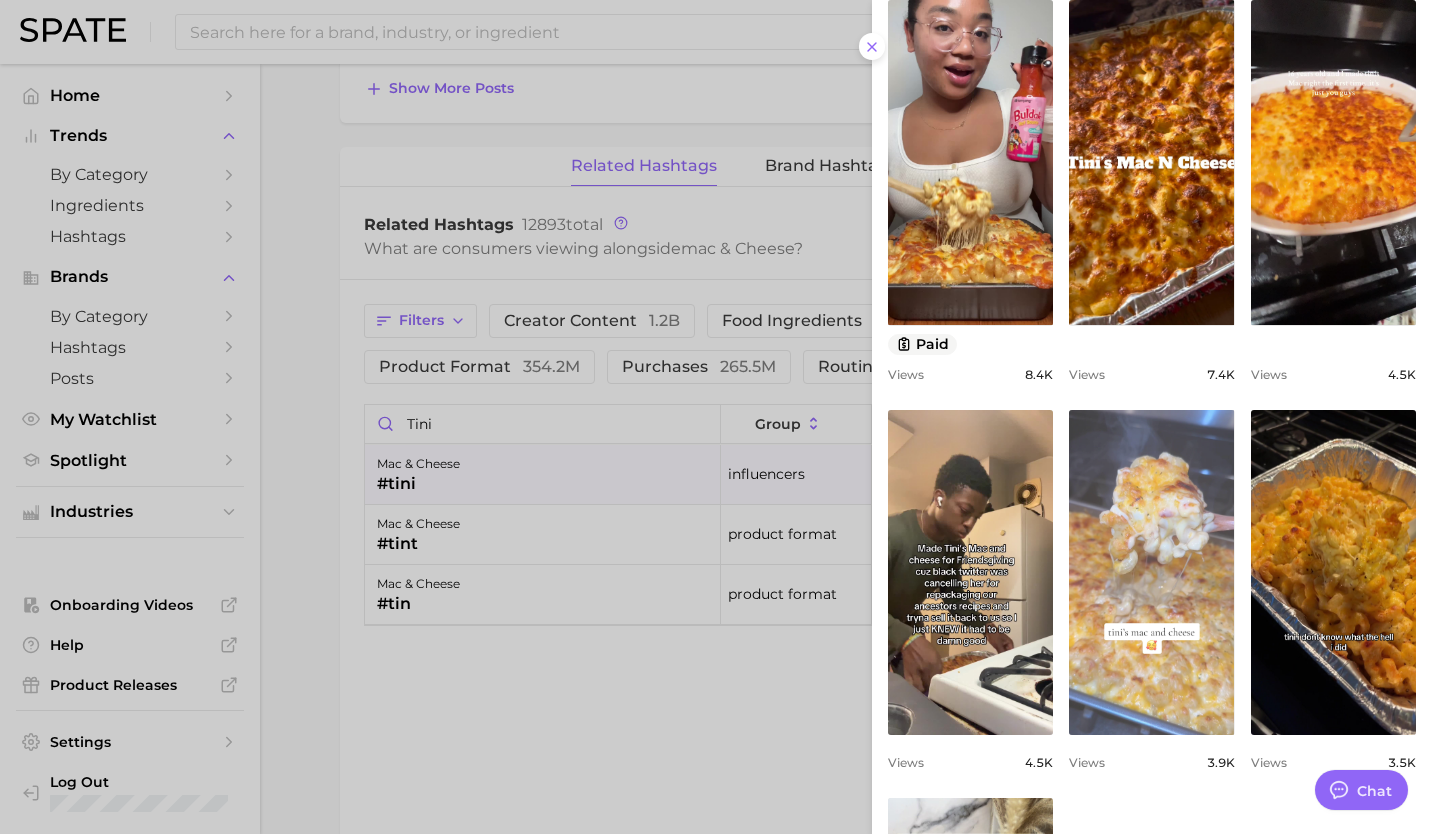 scroll, scrollTop: 0, scrollLeft: 0, axis: both 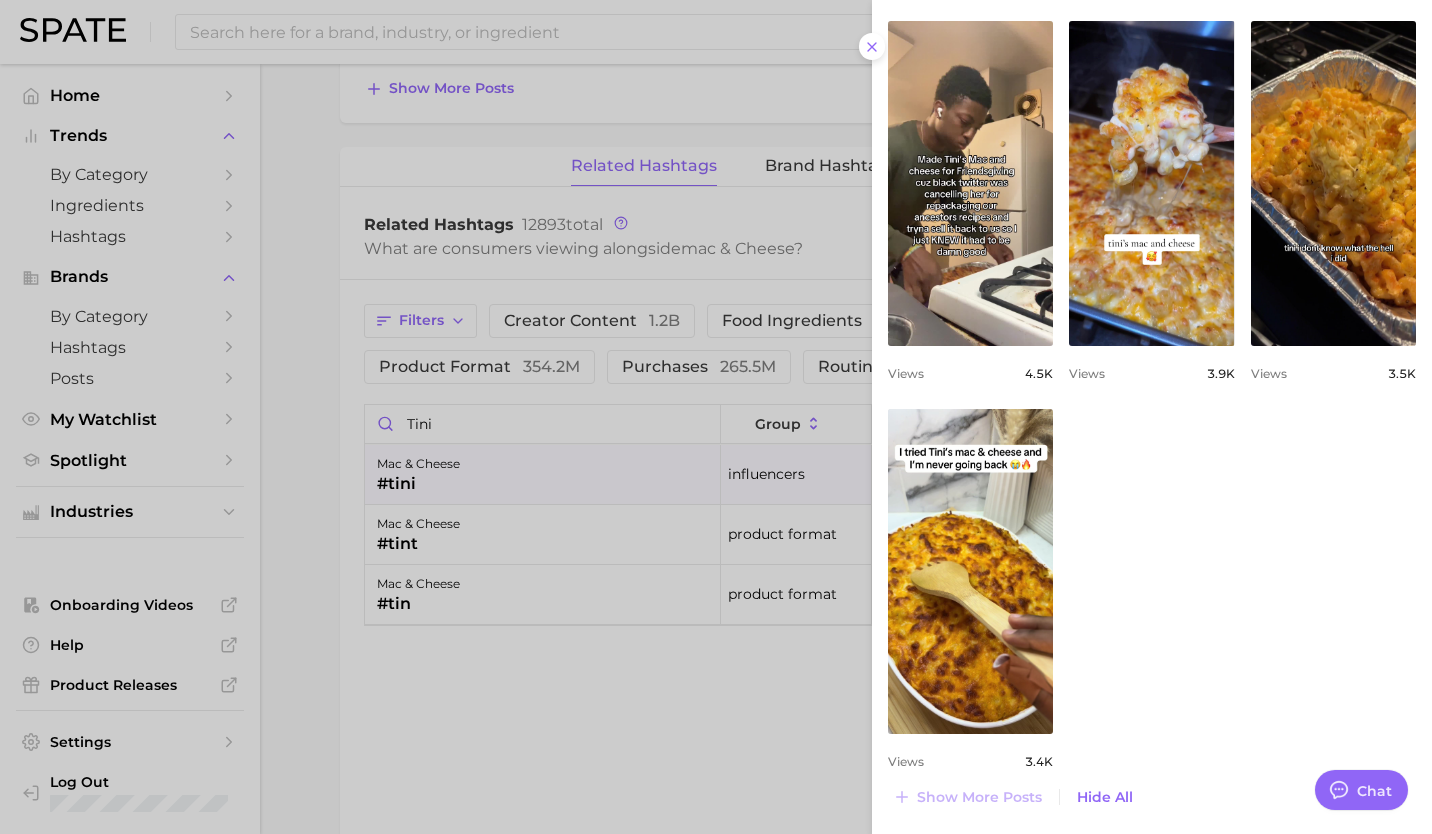 click at bounding box center [716, 417] 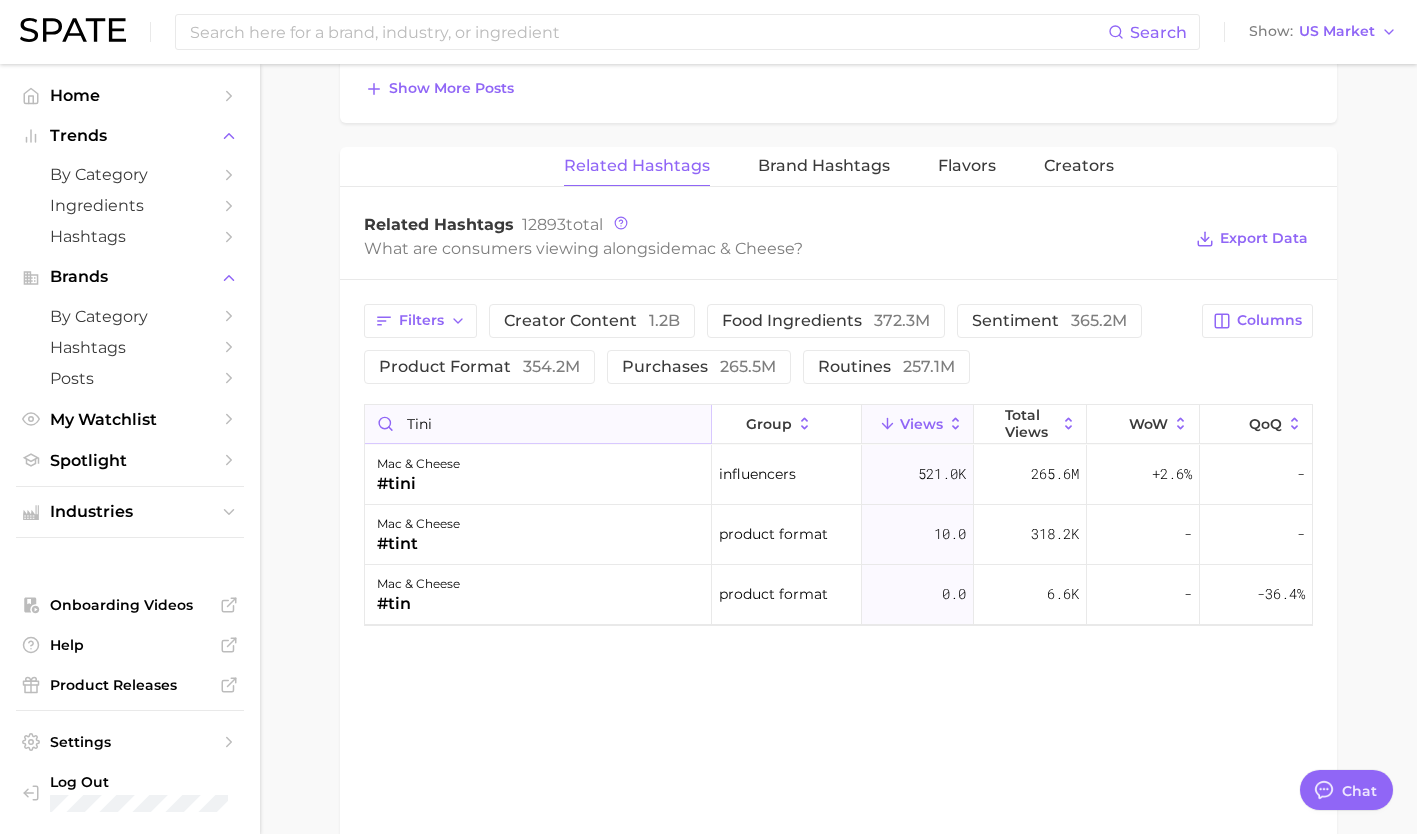 click on "tini" at bounding box center [538, 424] 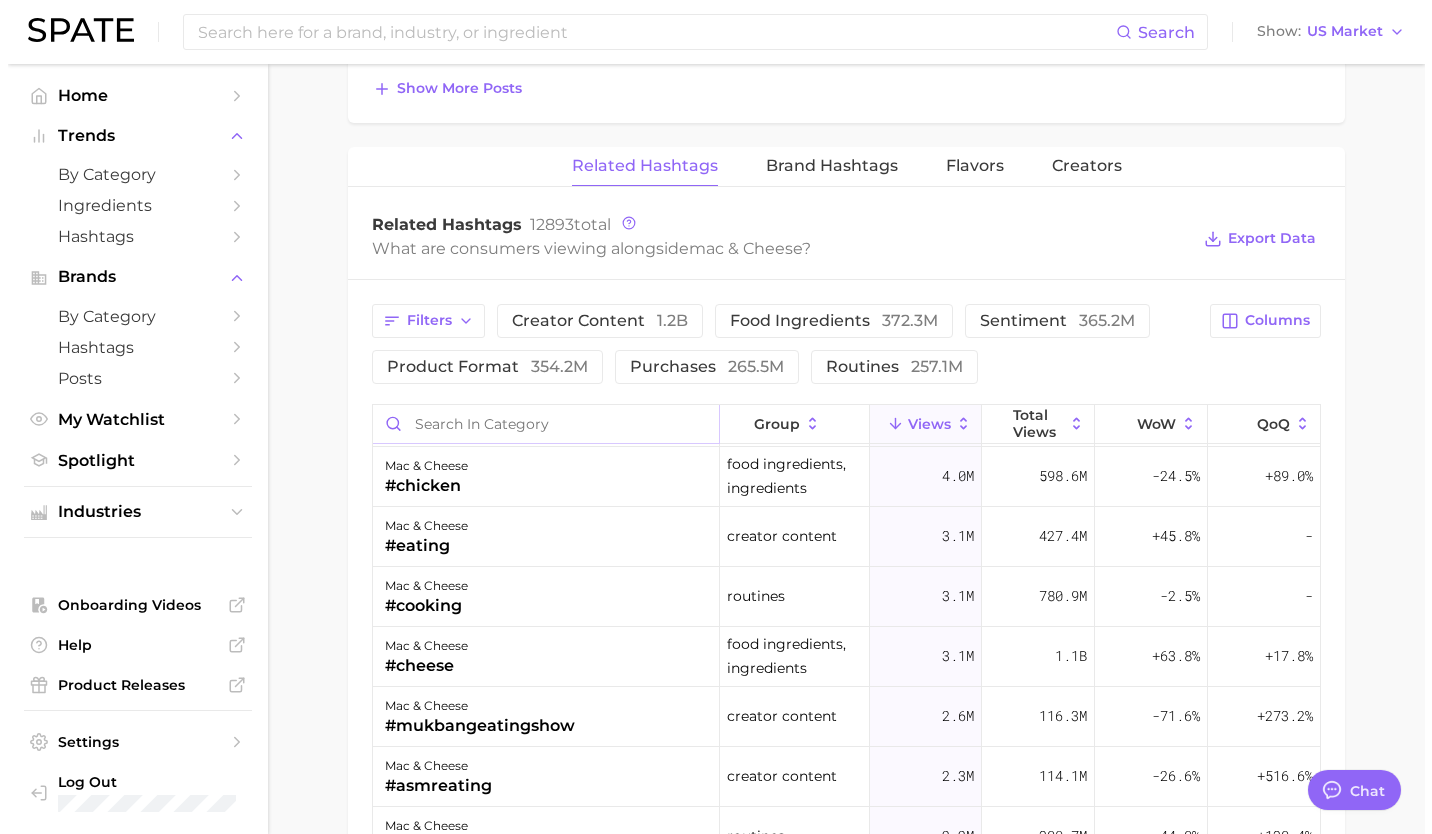 scroll, scrollTop: 0, scrollLeft: 0, axis: both 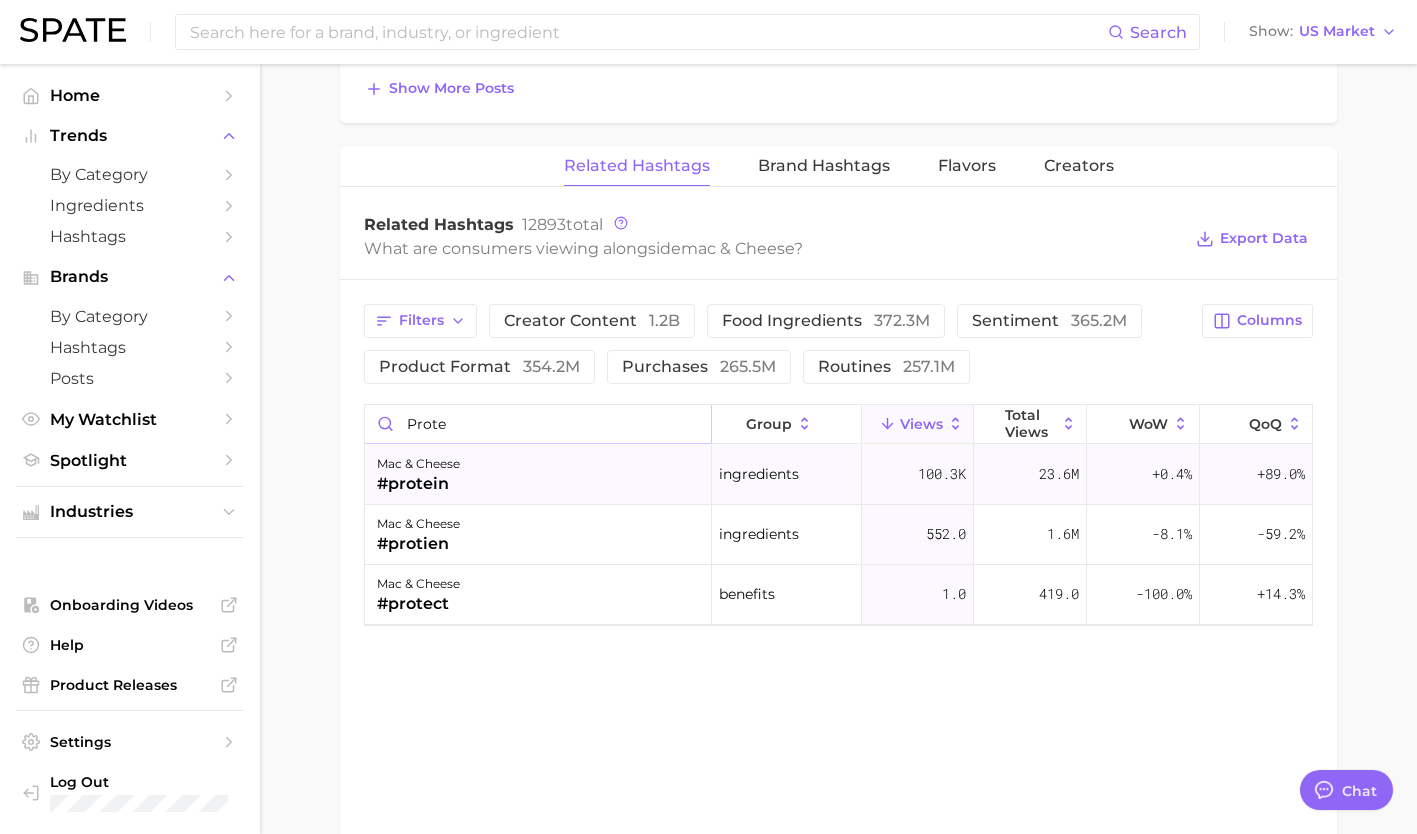 type on "prote" 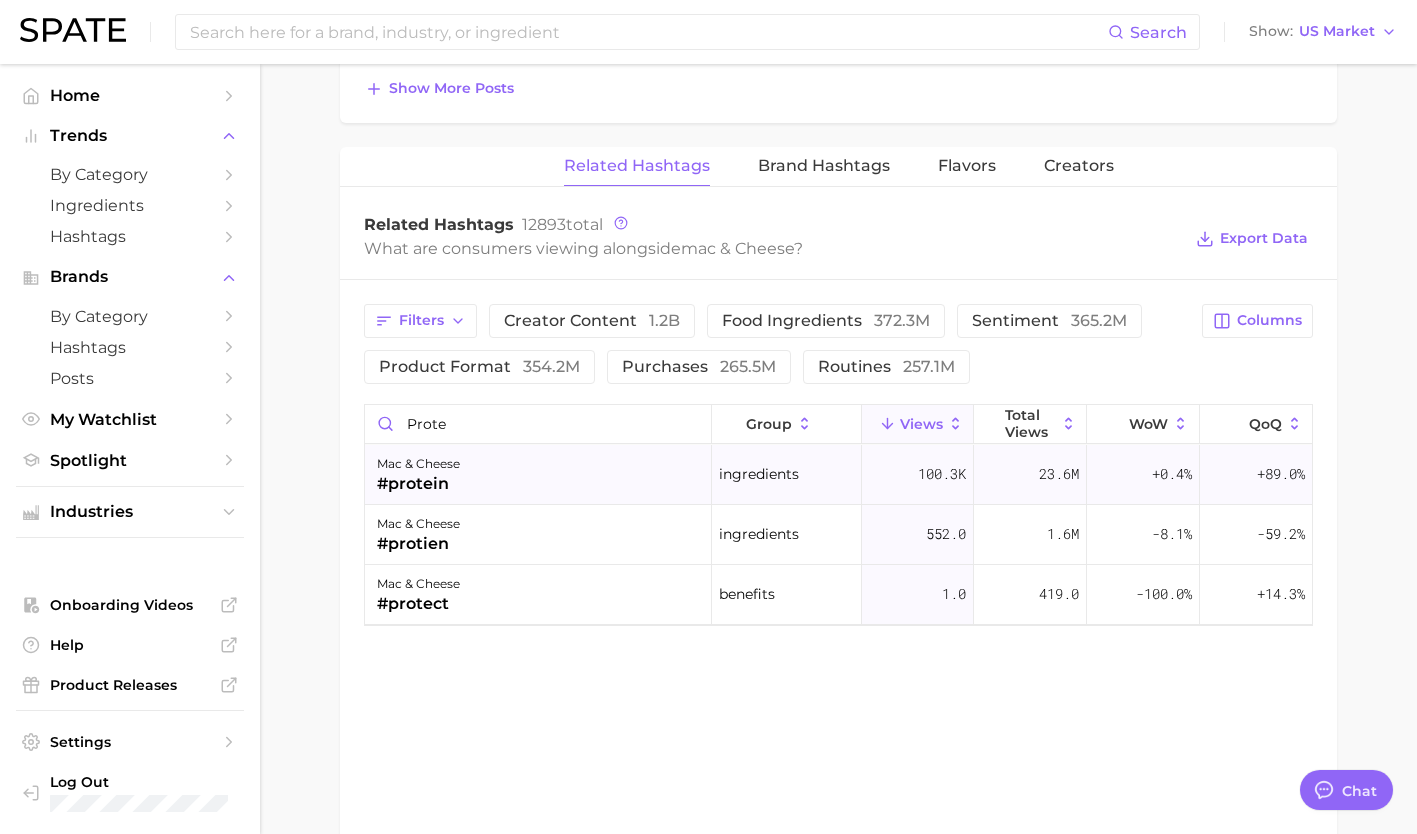 click on "mac & cheese #protein" at bounding box center (538, 475) 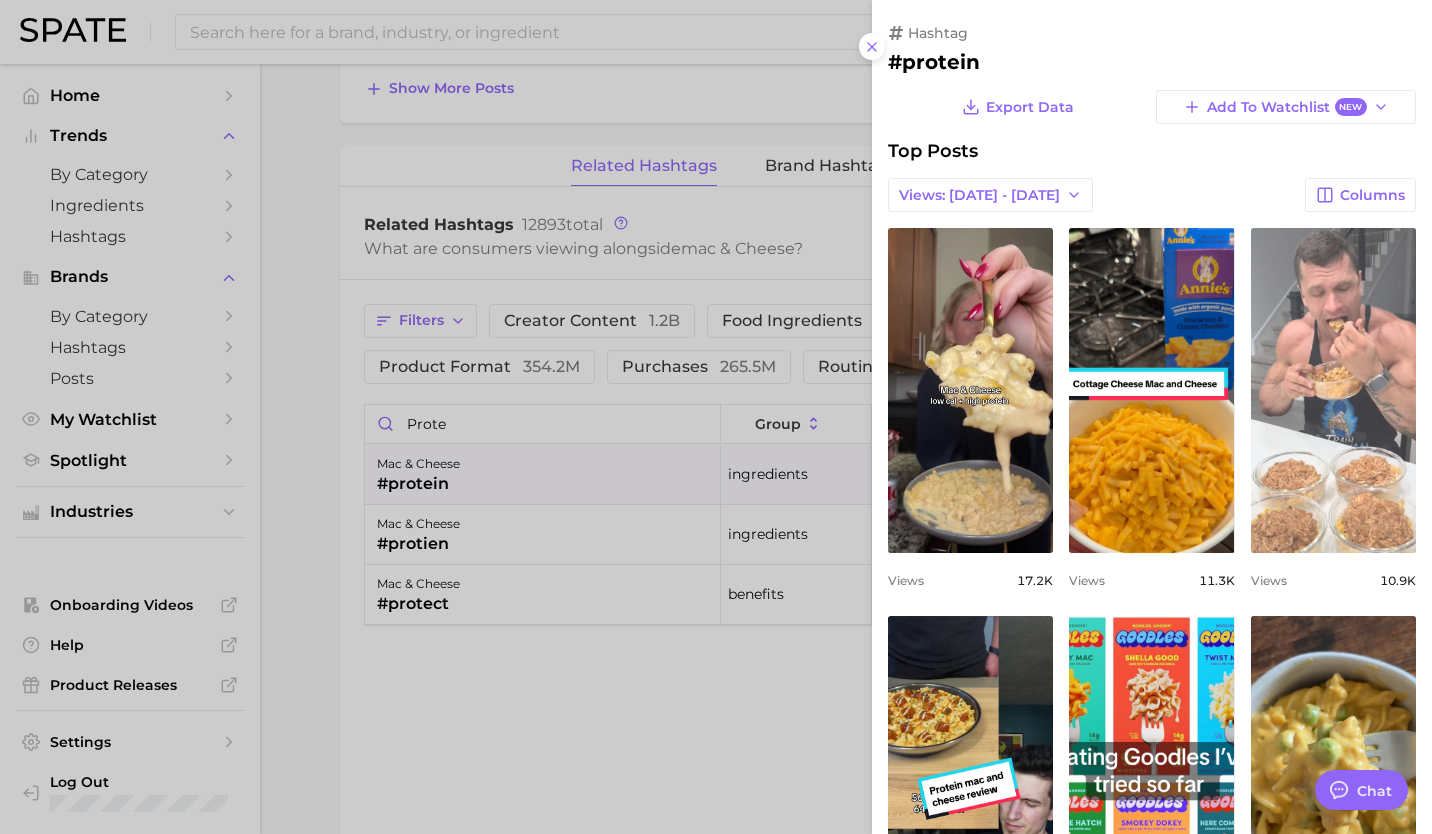 scroll, scrollTop: 0, scrollLeft: 0, axis: both 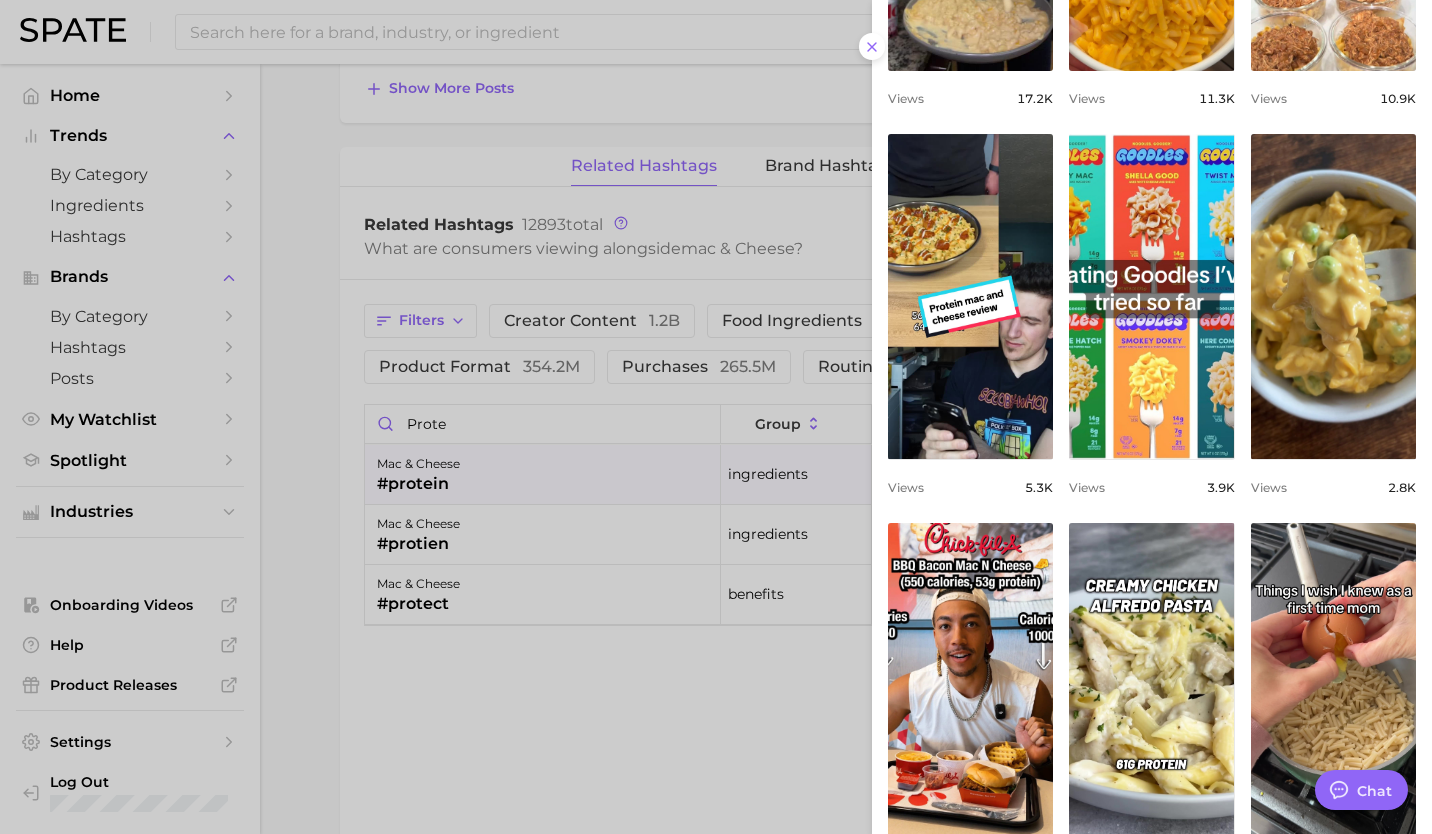 click at bounding box center [716, 417] 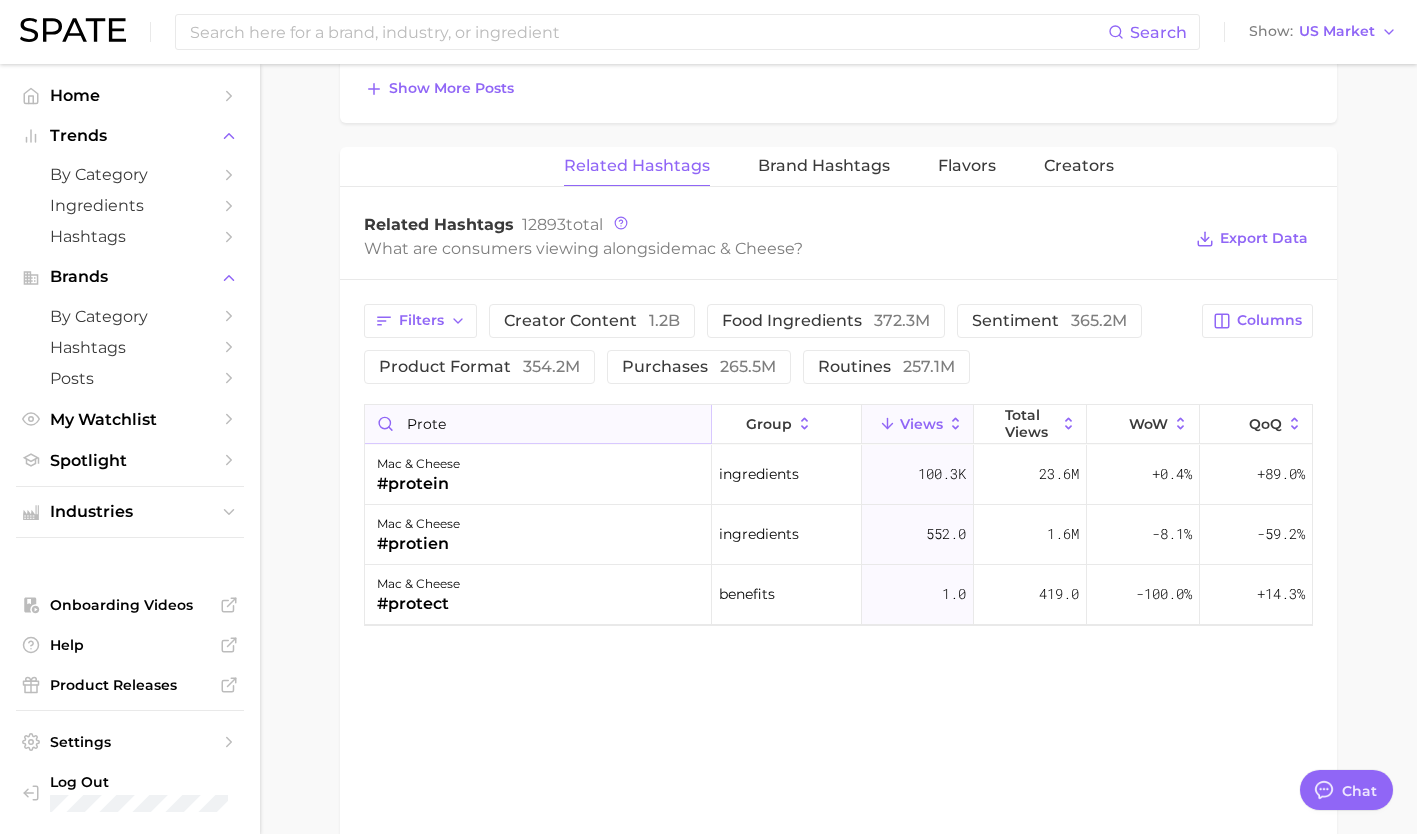 click on "prote" at bounding box center [538, 424] 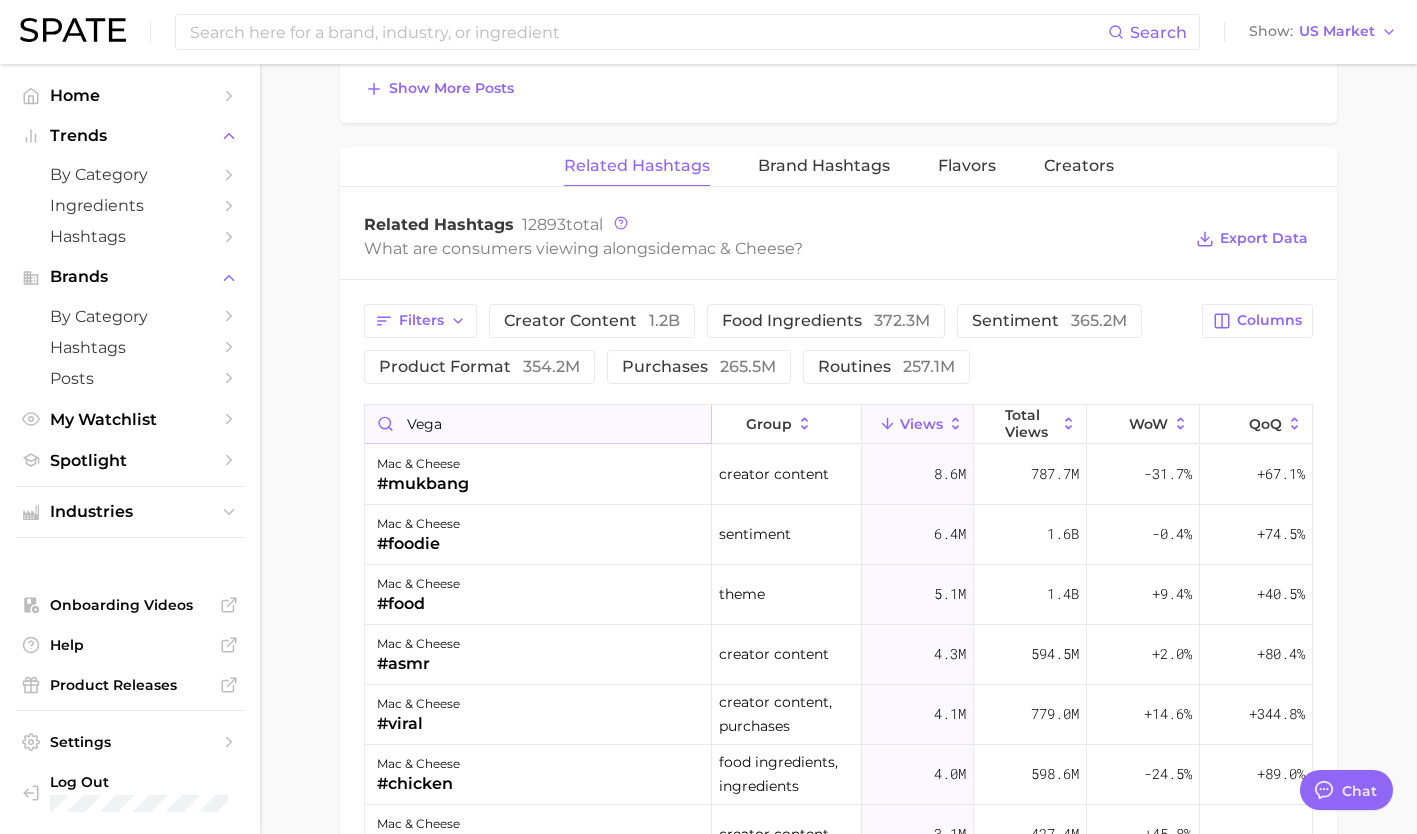 type on "vegan" 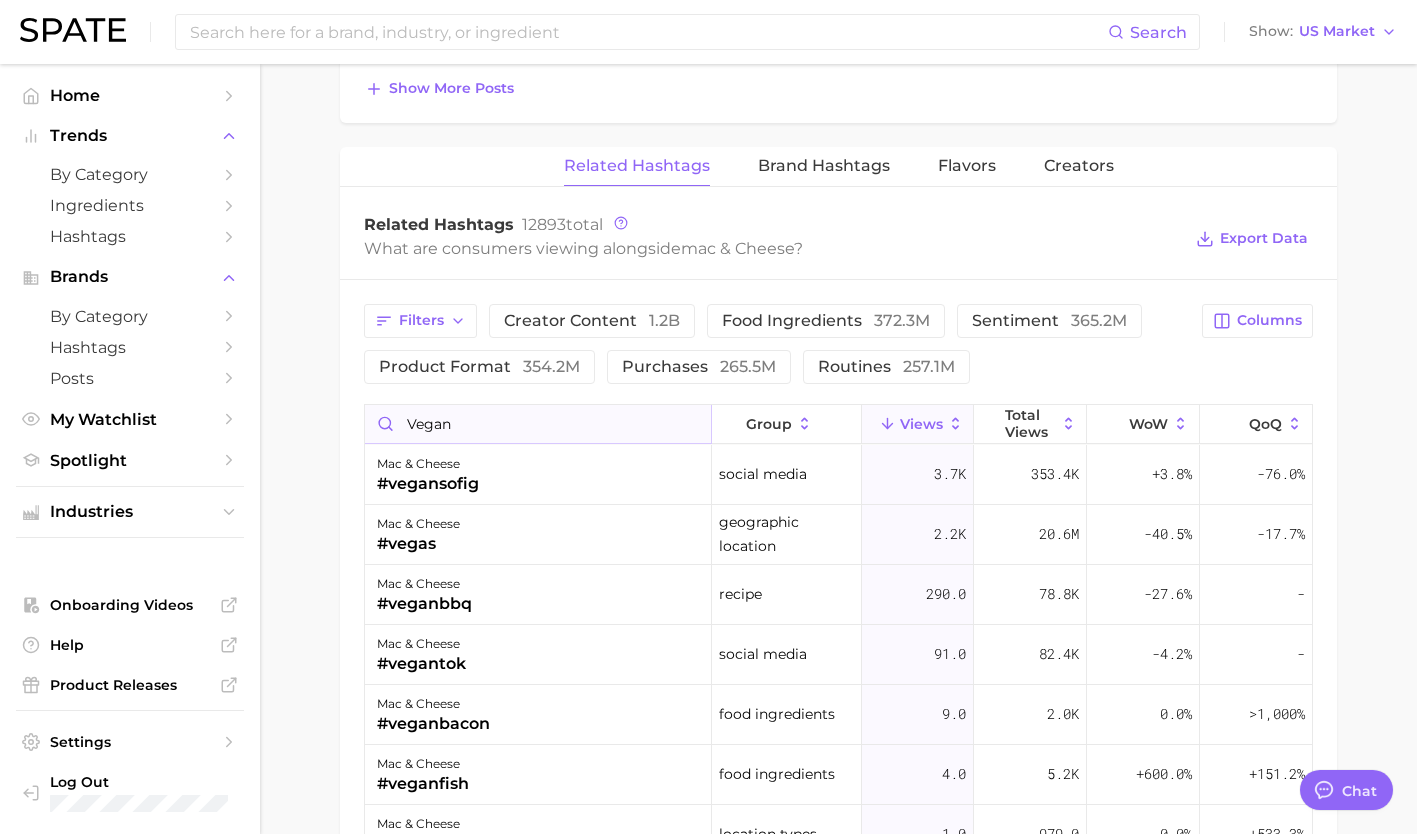 click on "vegan" at bounding box center [538, 424] 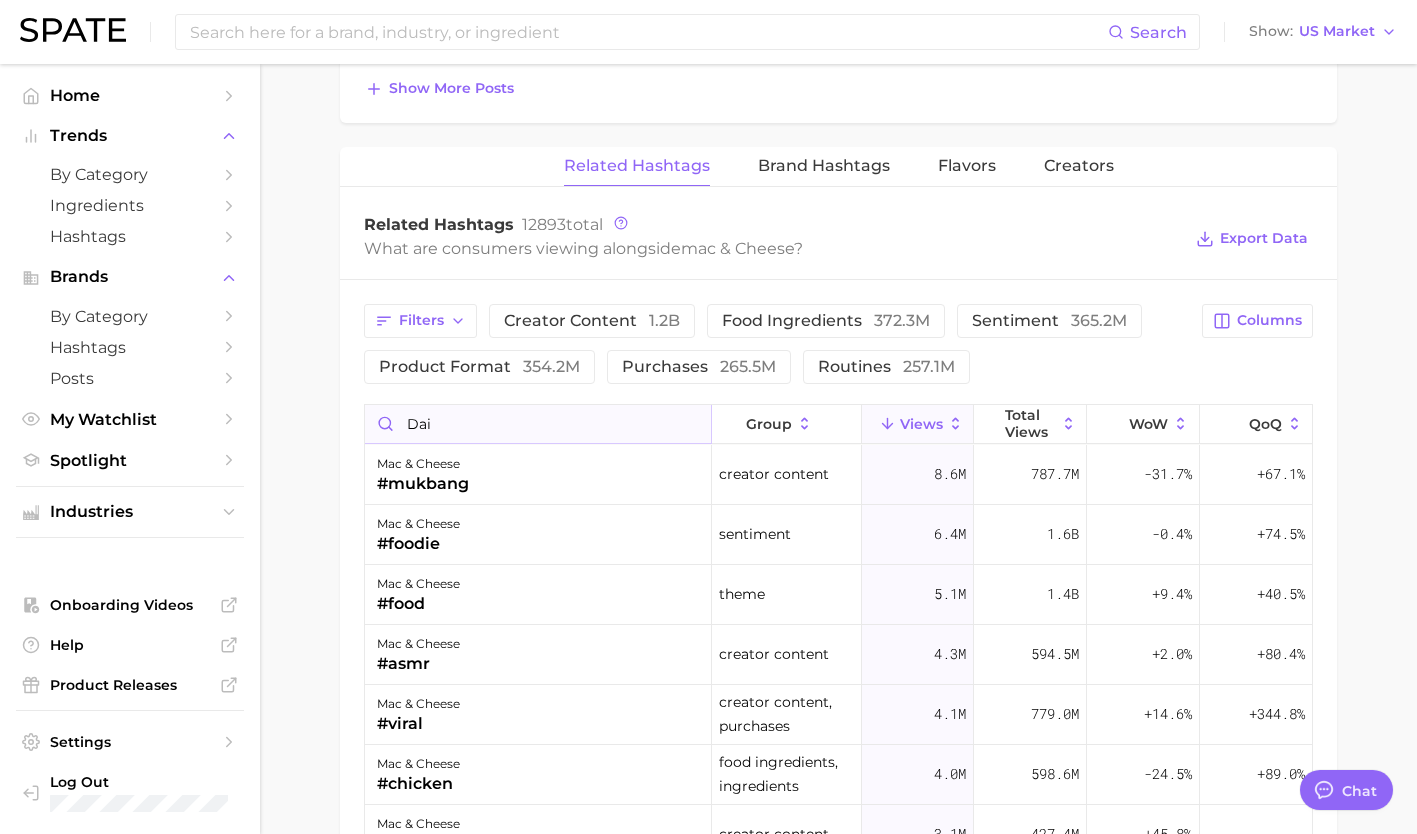 type on "dair" 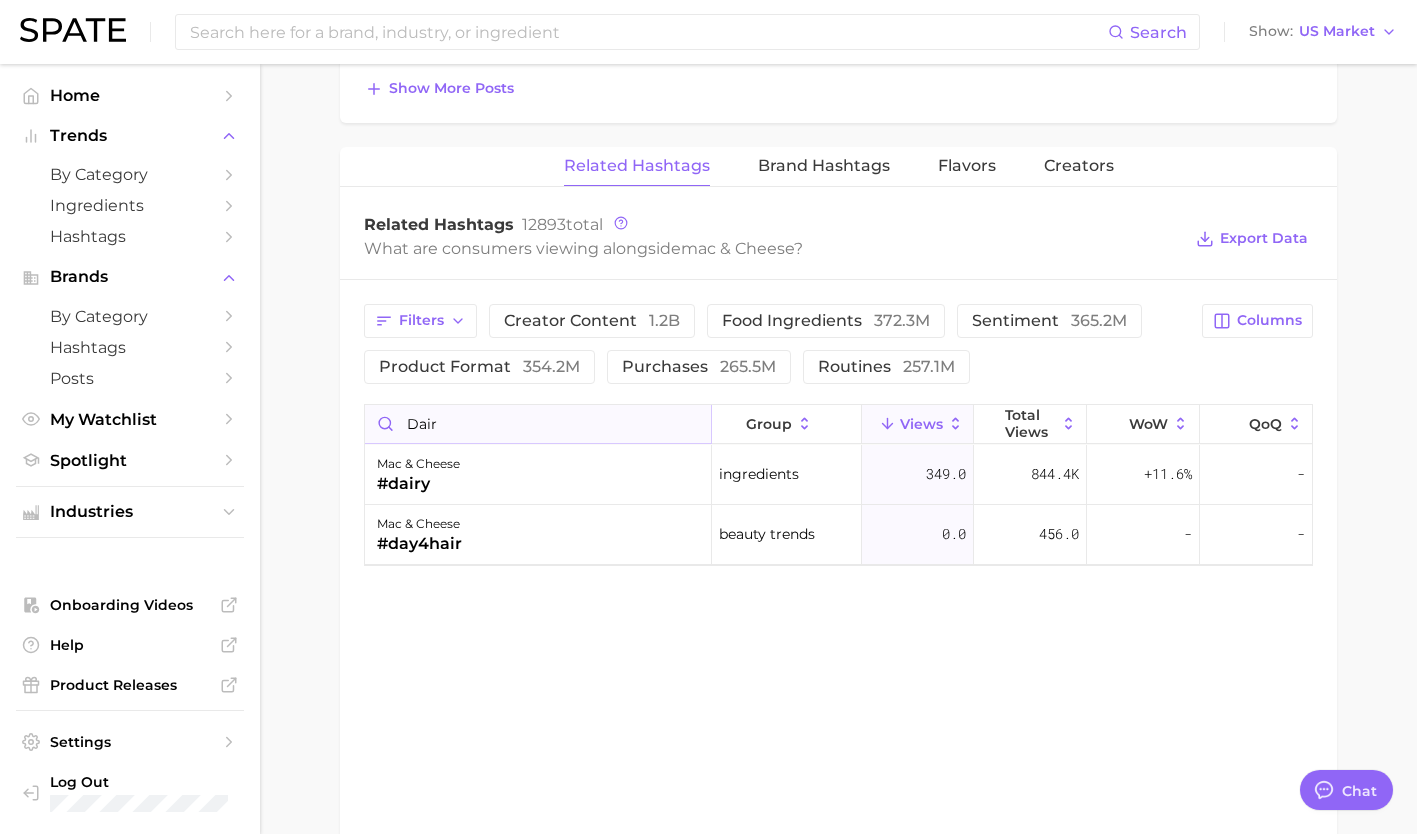 click on "dair" at bounding box center [538, 424] 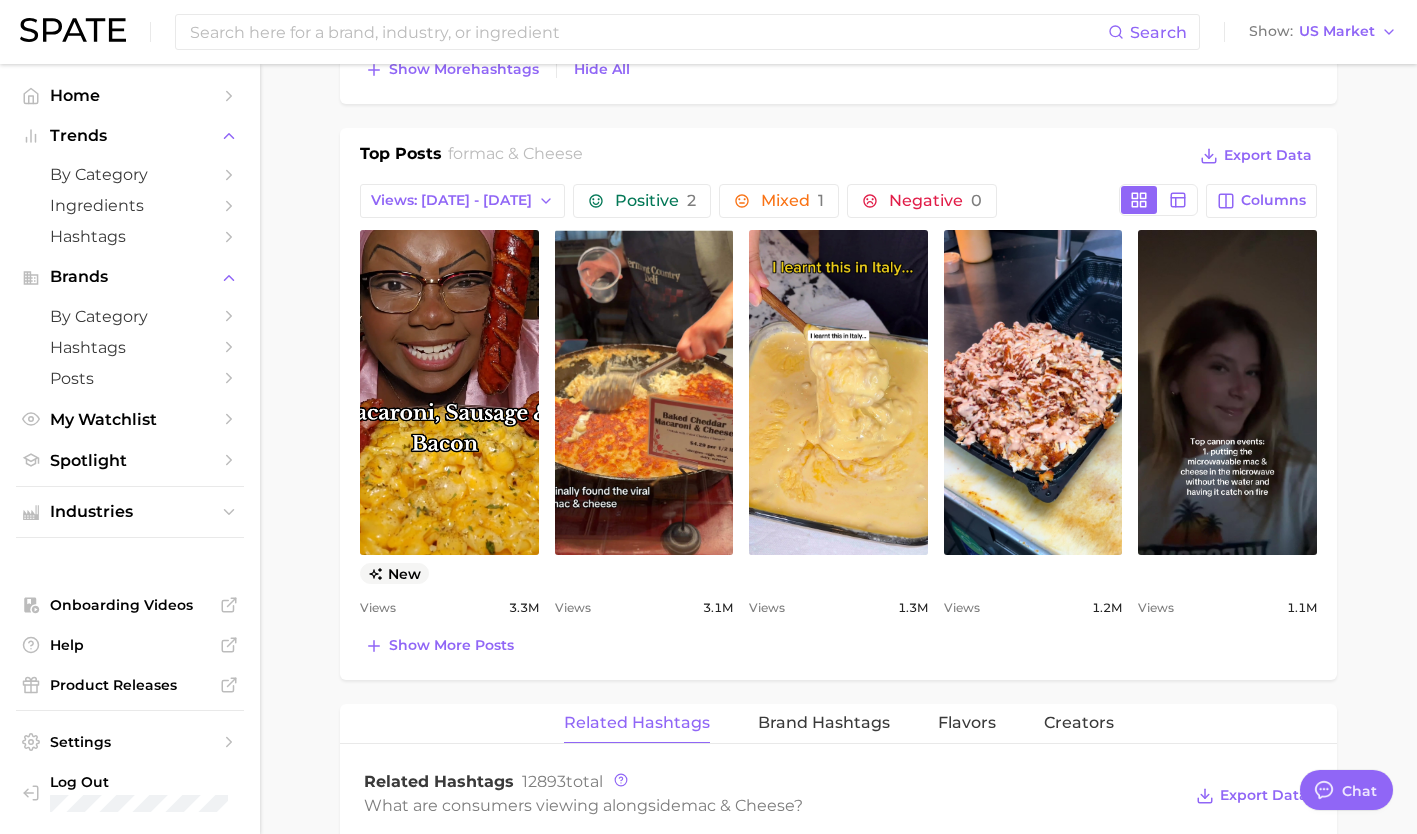 scroll, scrollTop: 1045, scrollLeft: 0, axis: vertical 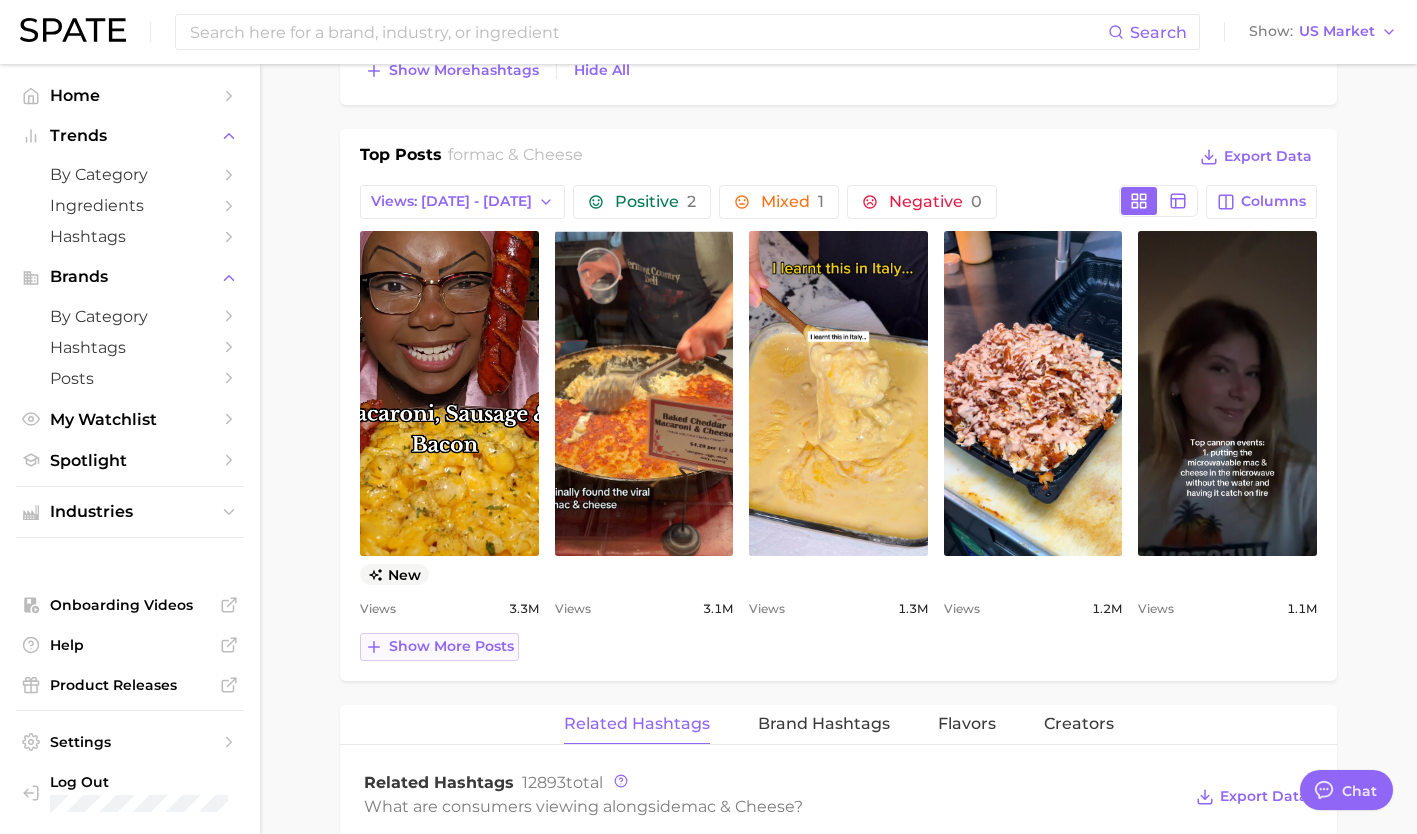 click on "Show more posts" at bounding box center [451, 646] 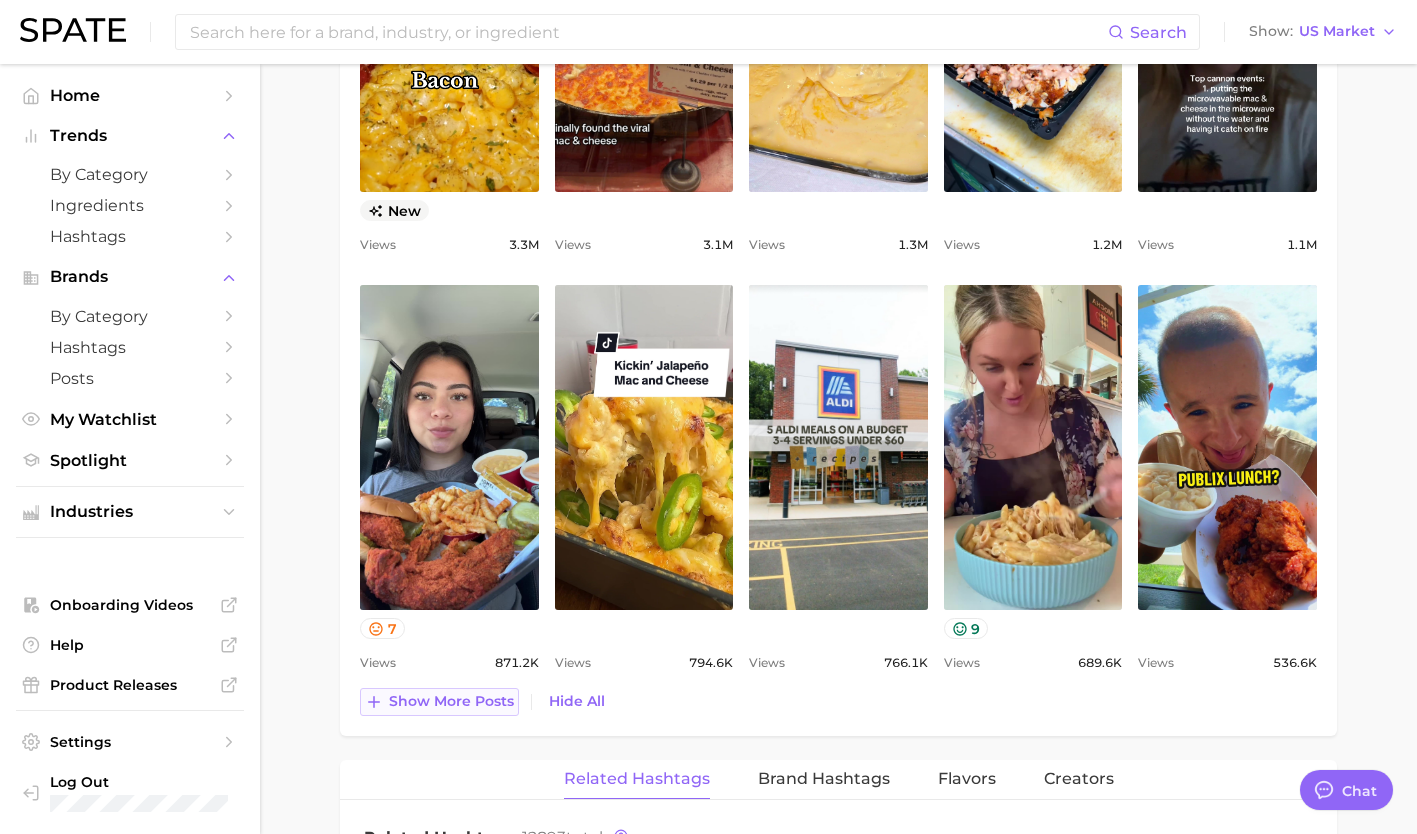 scroll, scrollTop: 1410, scrollLeft: 0, axis: vertical 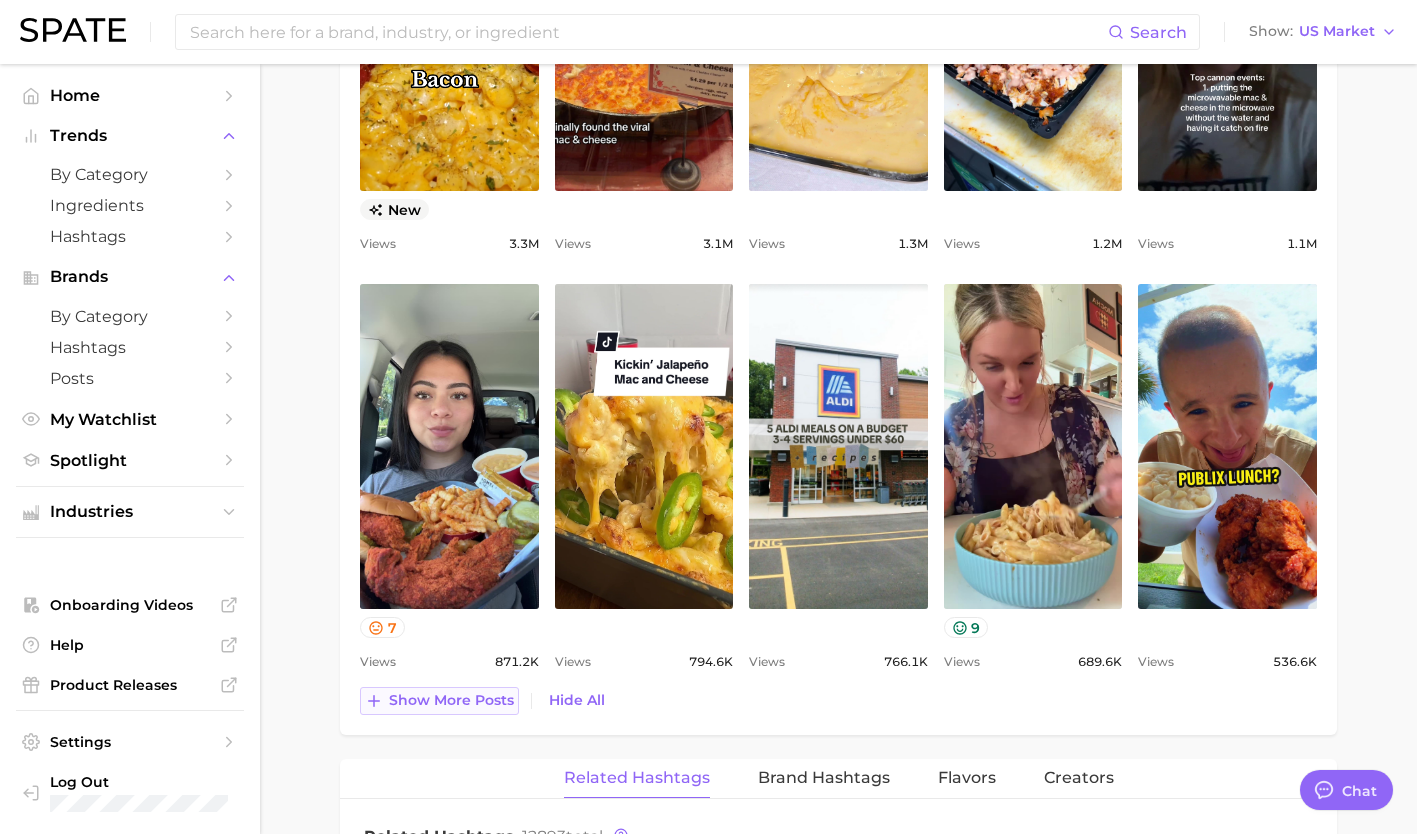 click on "Show more posts" at bounding box center (451, 700) 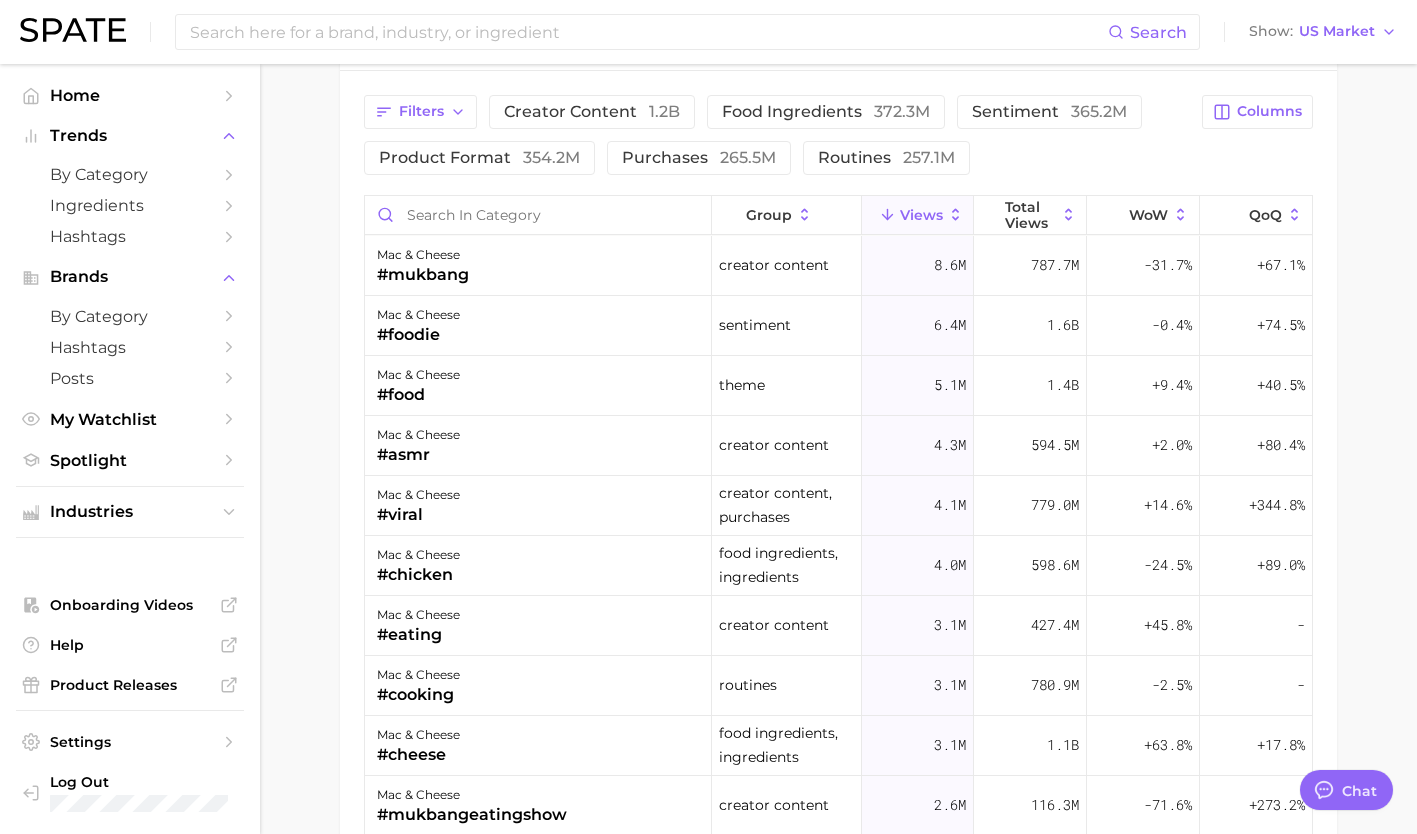 scroll, scrollTop: 2676, scrollLeft: 0, axis: vertical 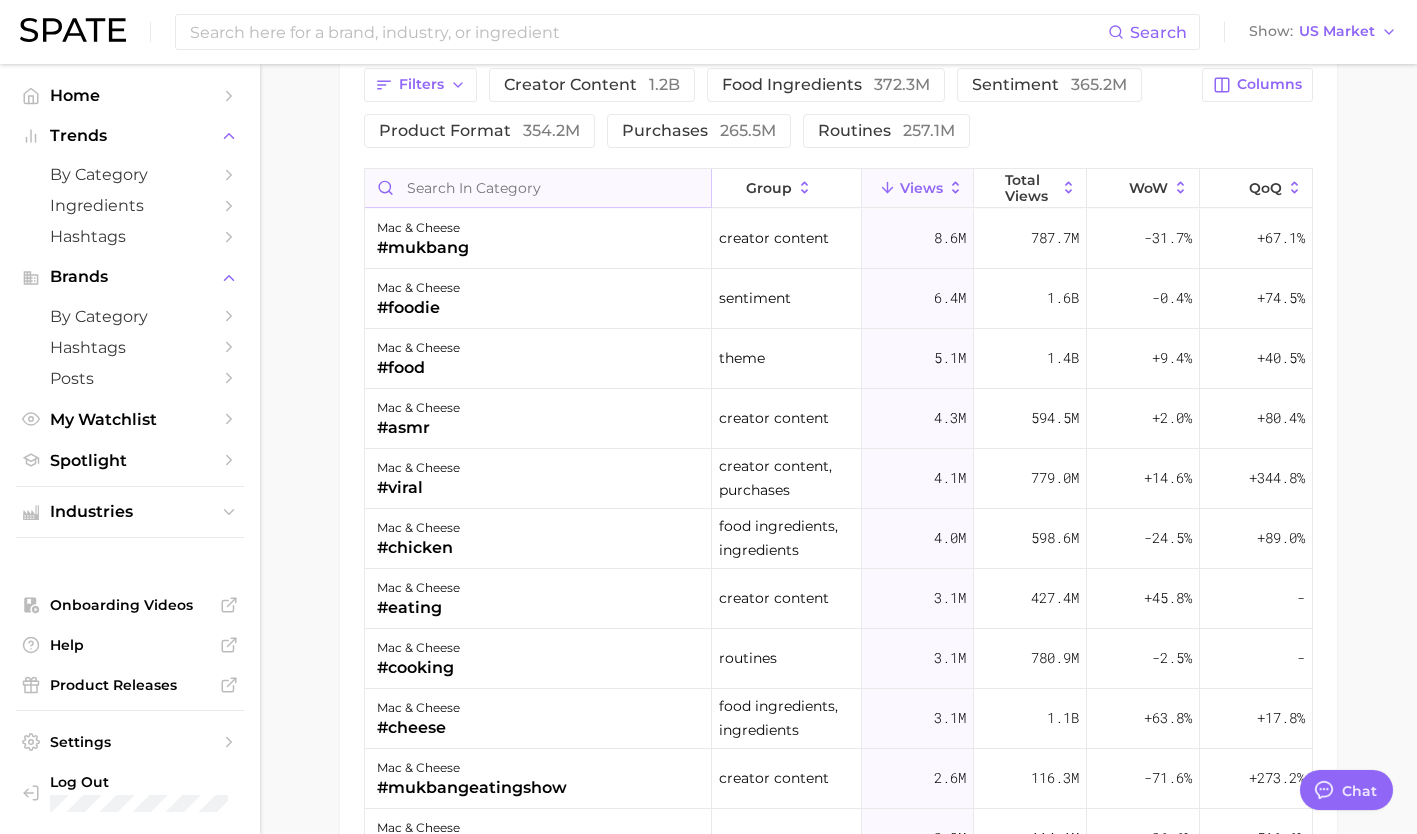 click at bounding box center [538, 188] 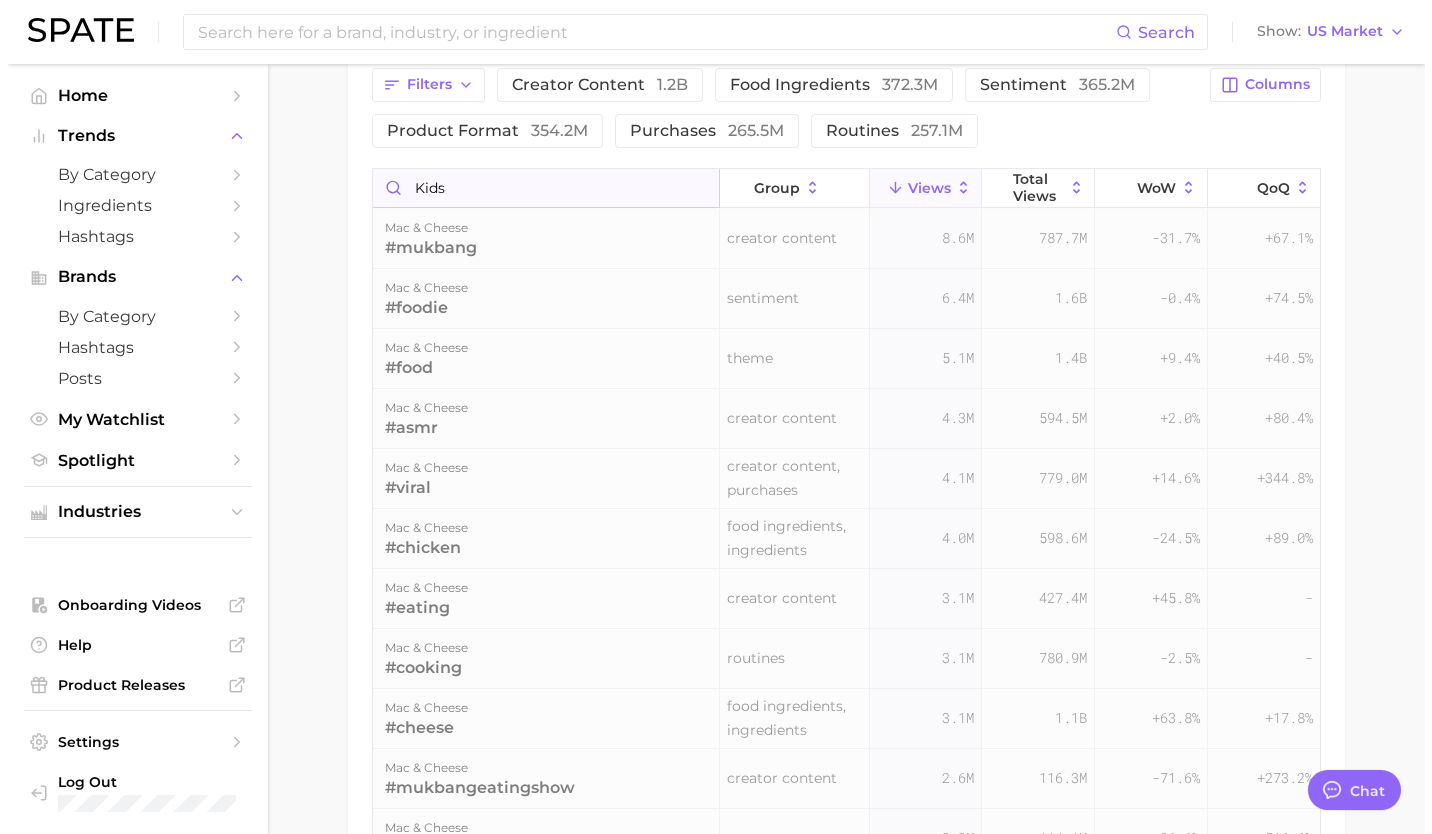 scroll, scrollTop: 2558, scrollLeft: 0, axis: vertical 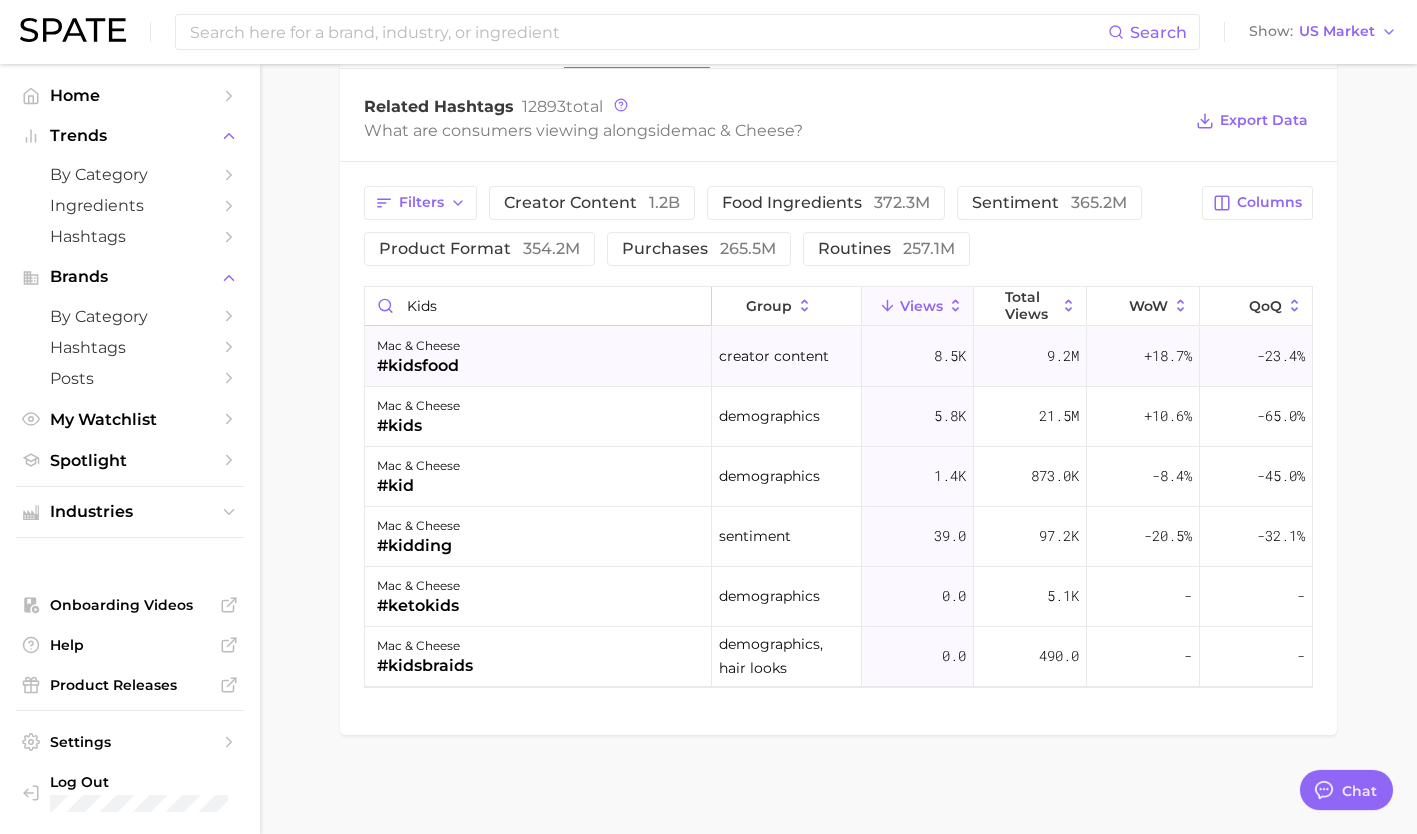type on "kids" 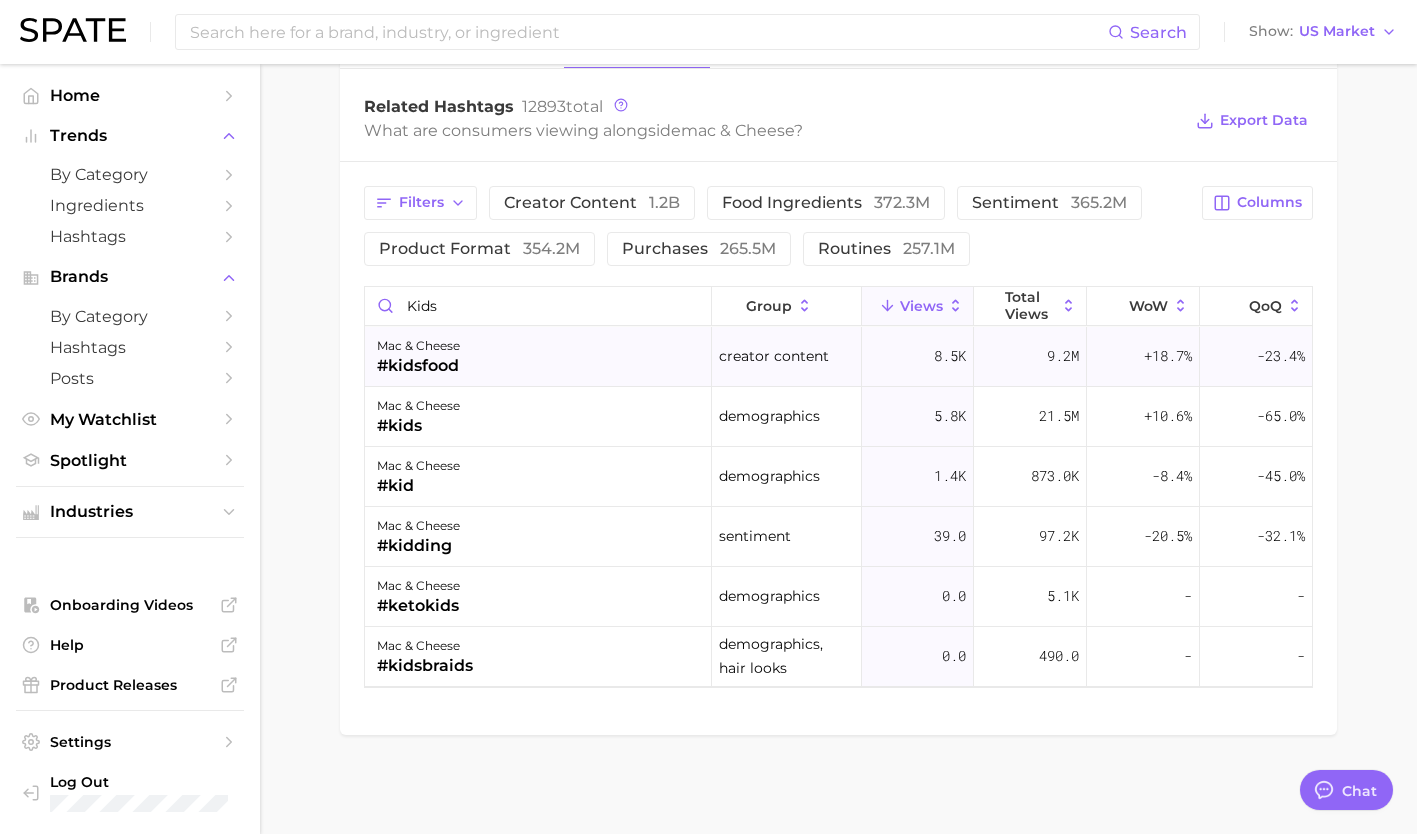 click on "mac & cheese #kidsfood" at bounding box center (538, 357) 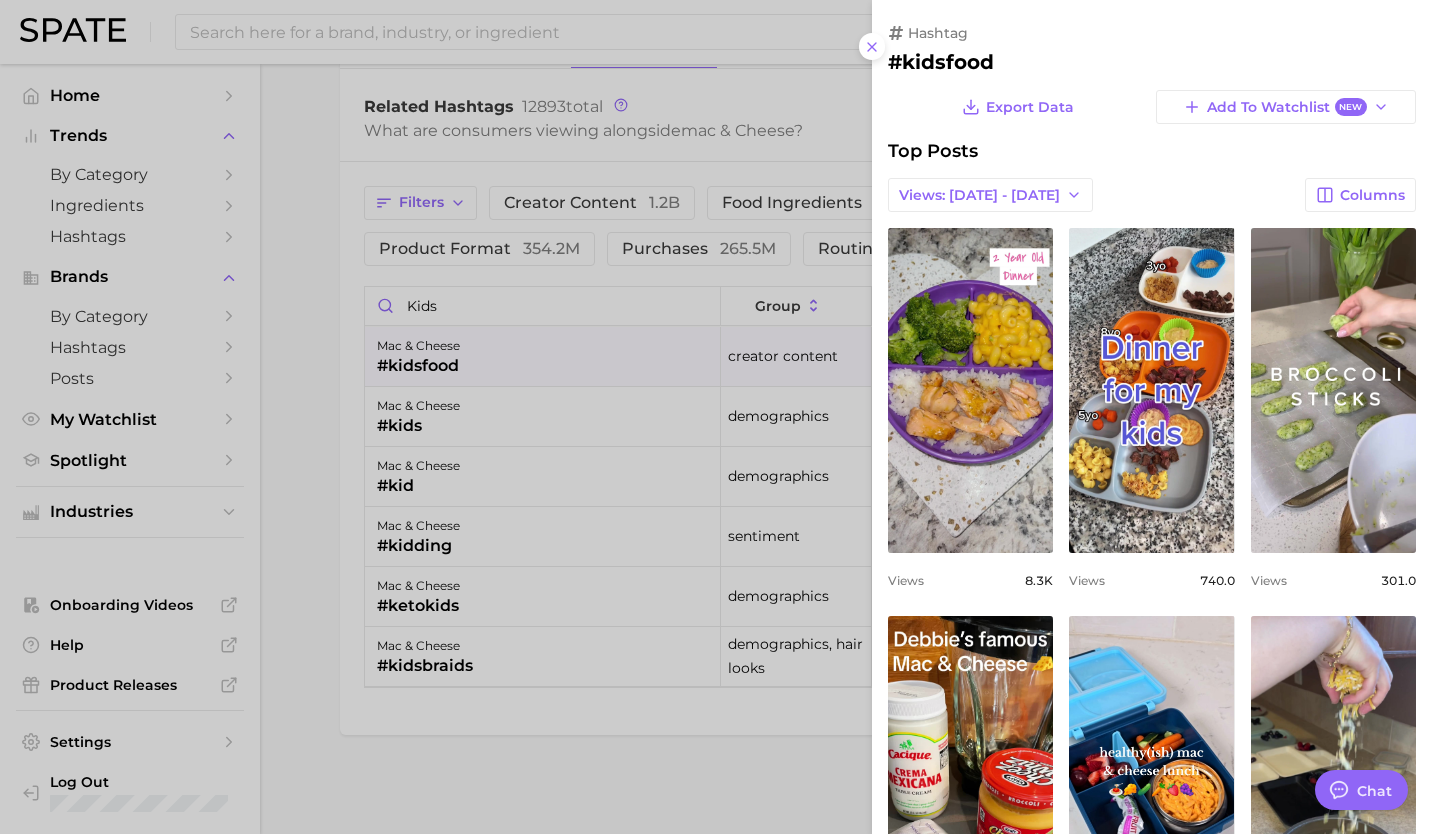 scroll, scrollTop: 0, scrollLeft: 0, axis: both 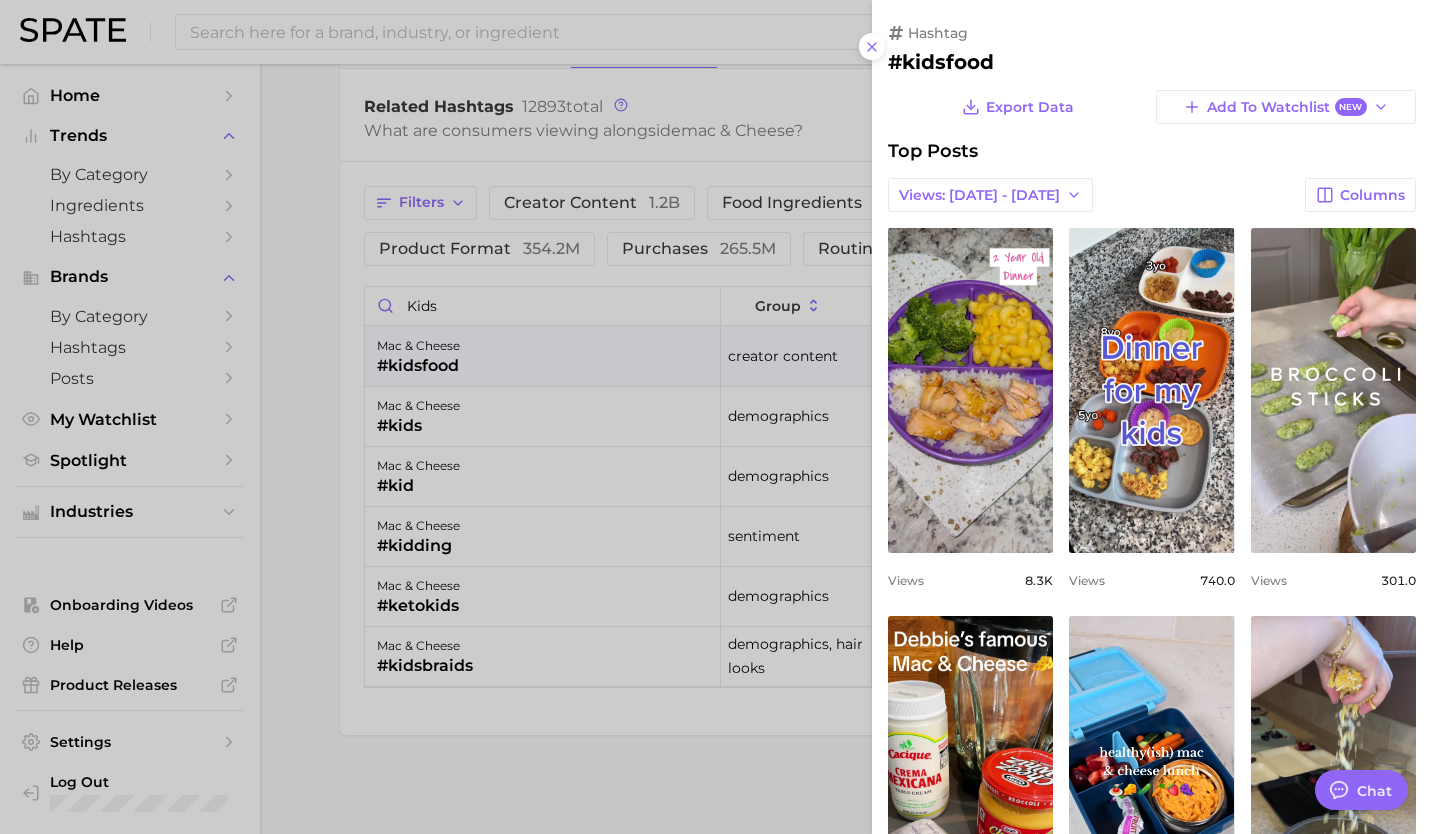 type 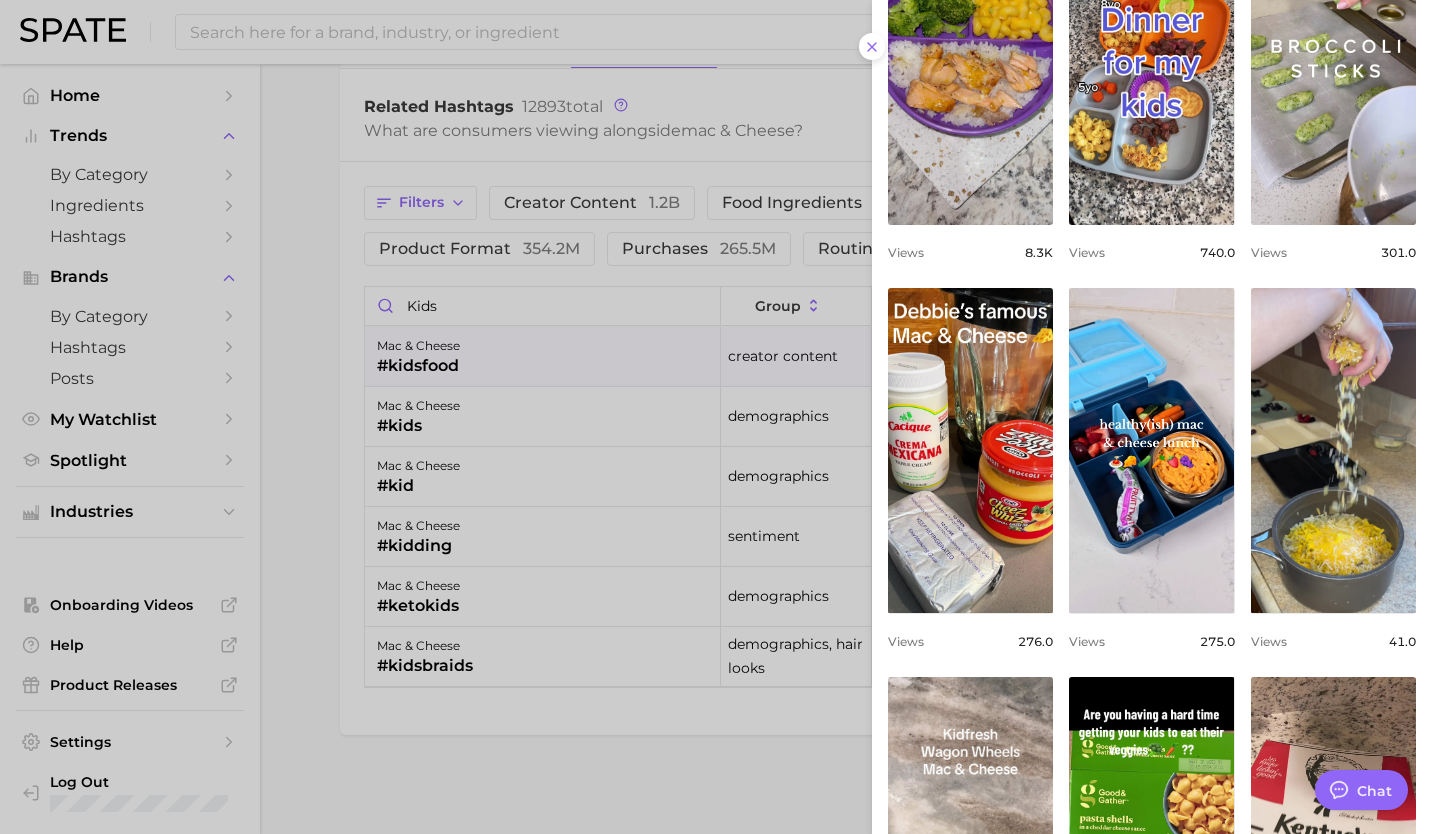 scroll, scrollTop: 331, scrollLeft: 0, axis: vertical 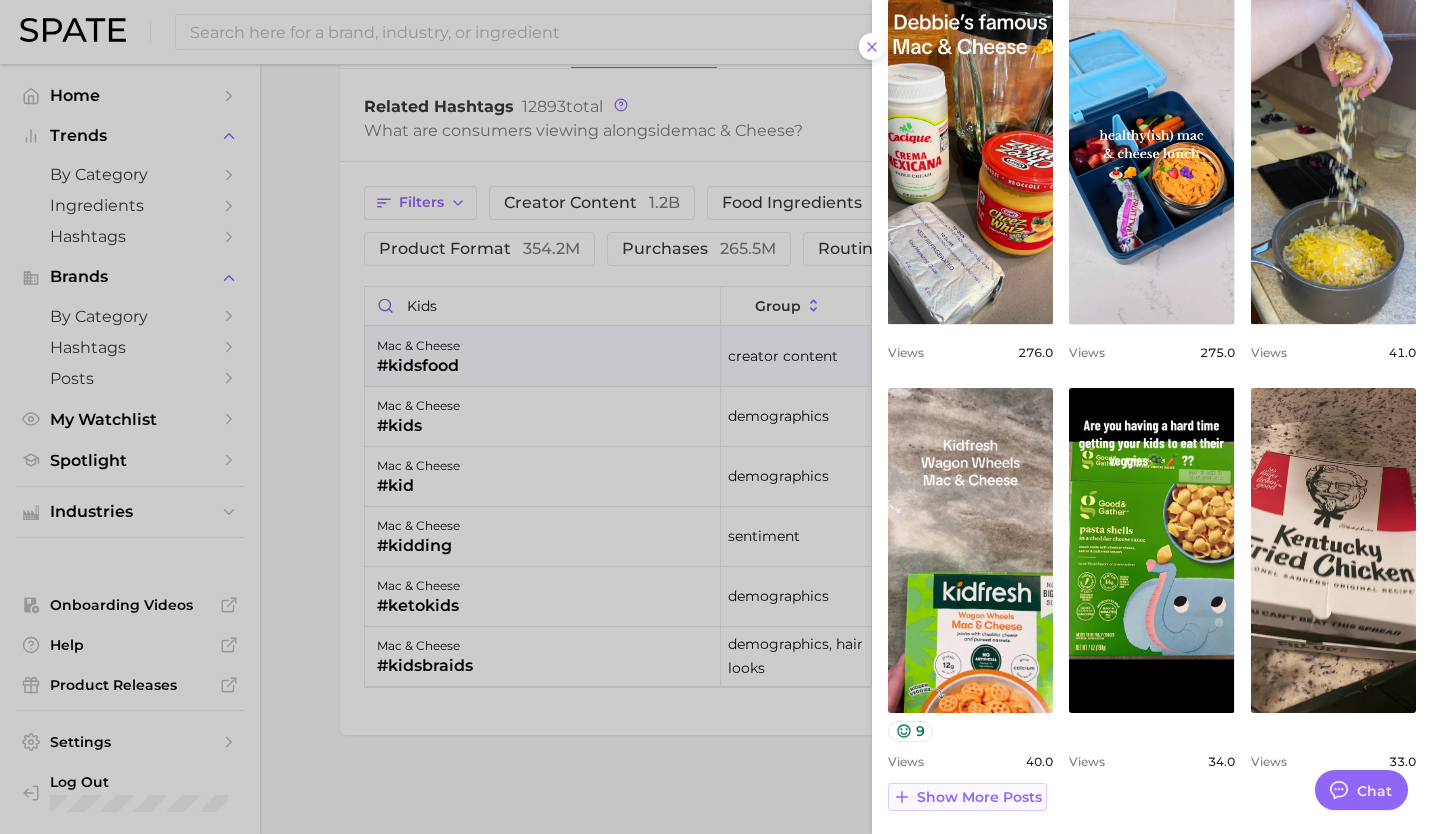 click on "Show more posts" at bounding box center [979, 797] 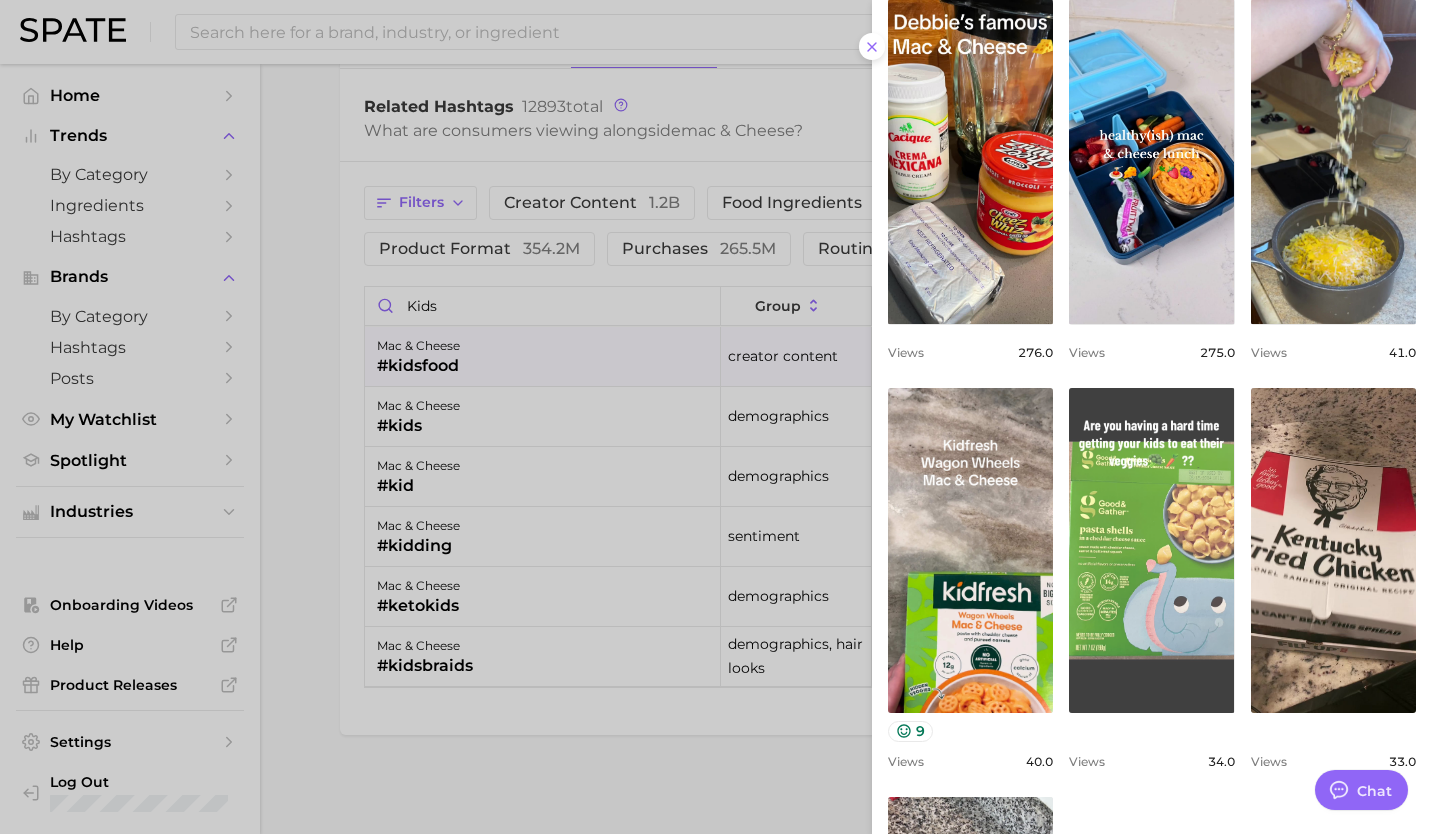 scroll, scrollTop: 0, scrollLeft: 0, axis: both 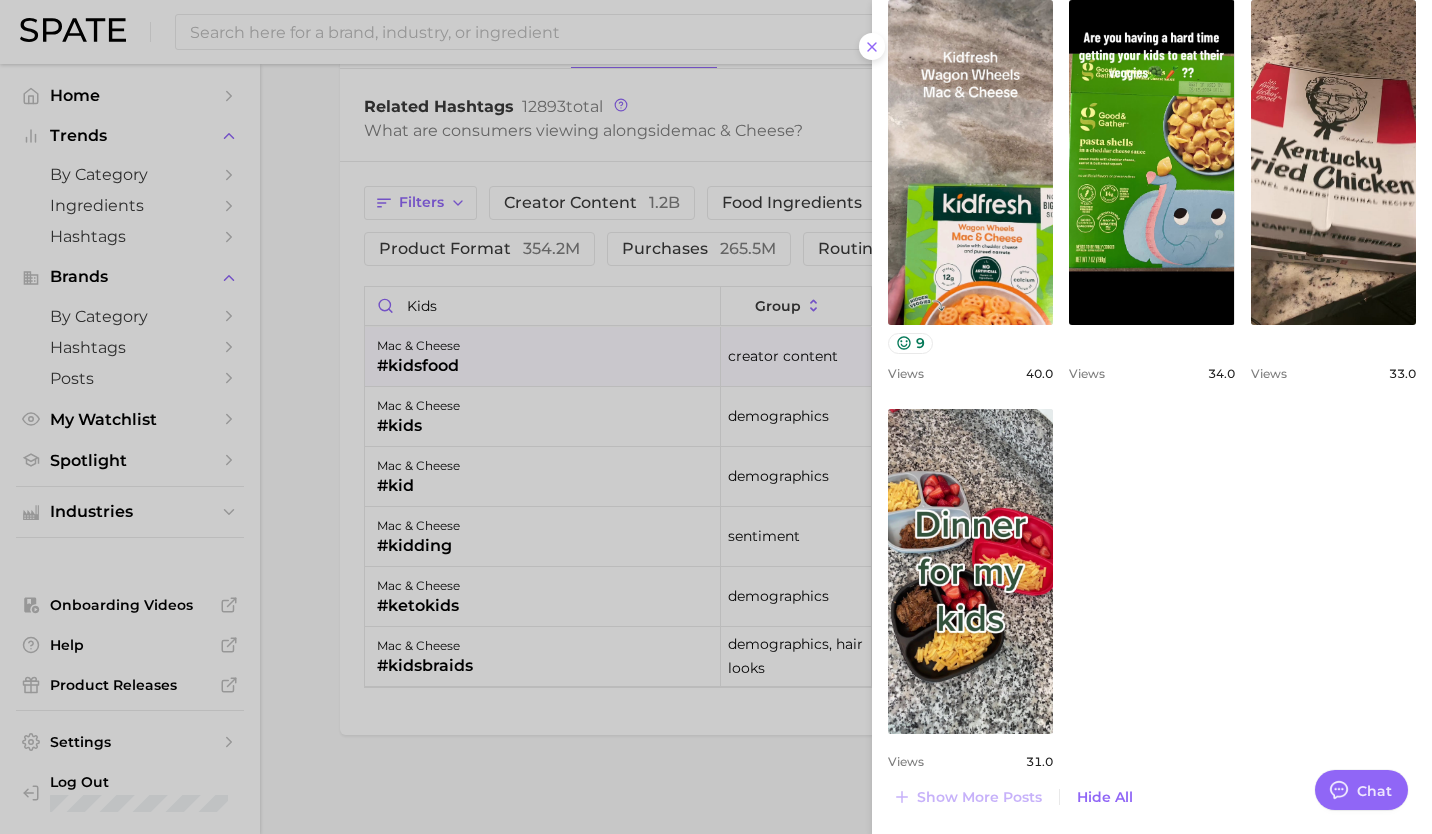 click at bounding box center [716, 417] 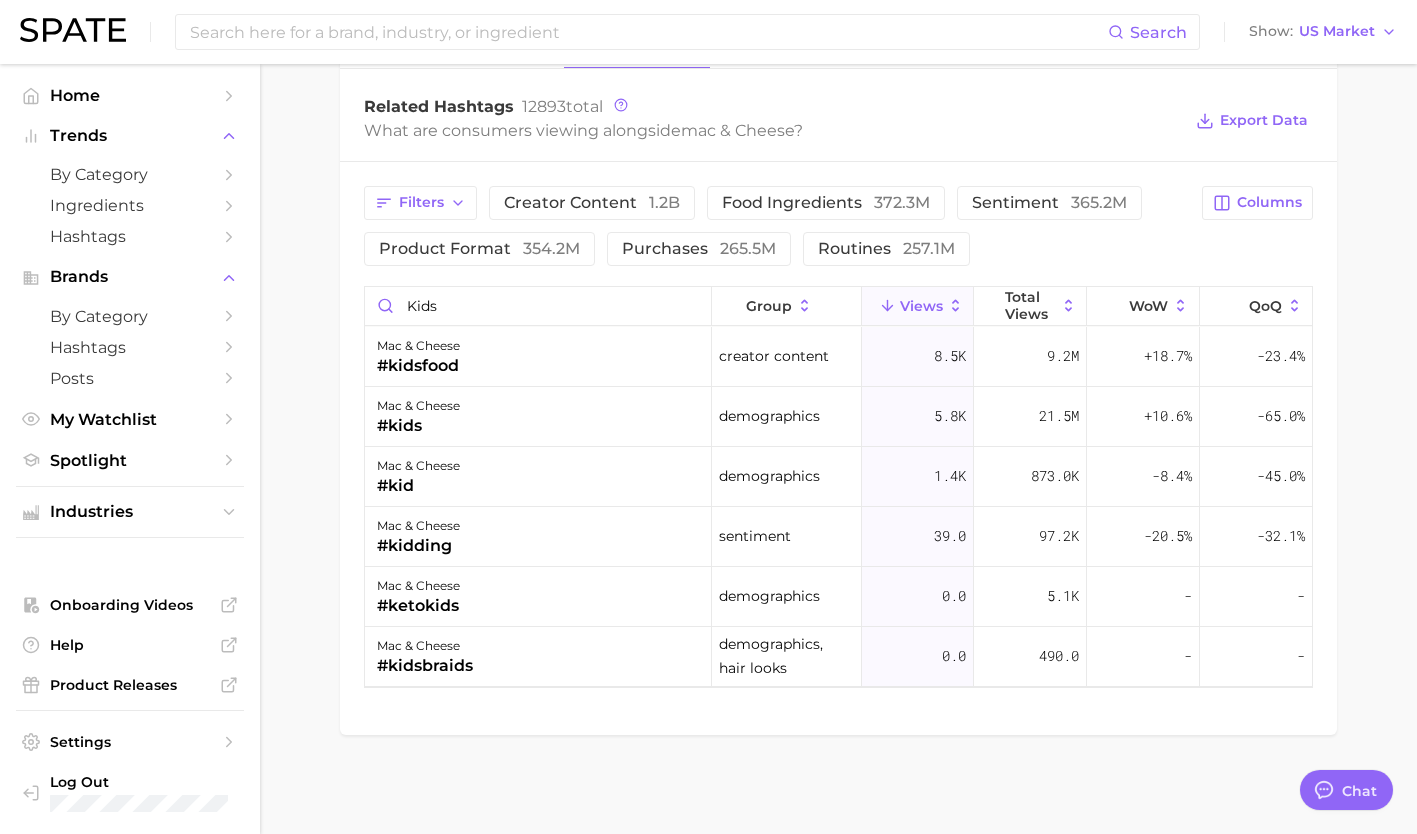 click on "mac & cheese #kids" at bounding box center [538, 417] 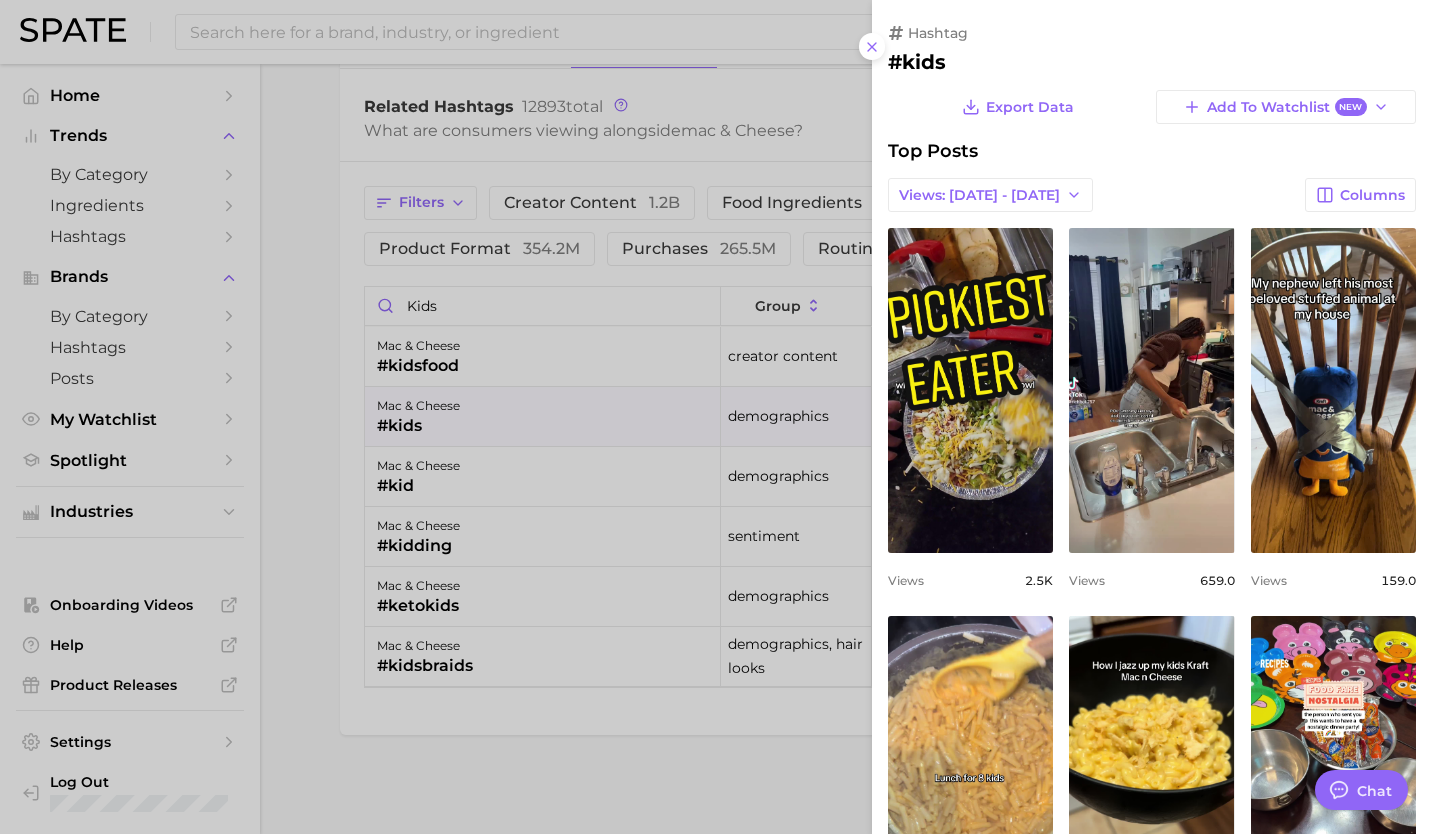 scroll, scrollTop: 0, scrollLeft: 0, axis: both 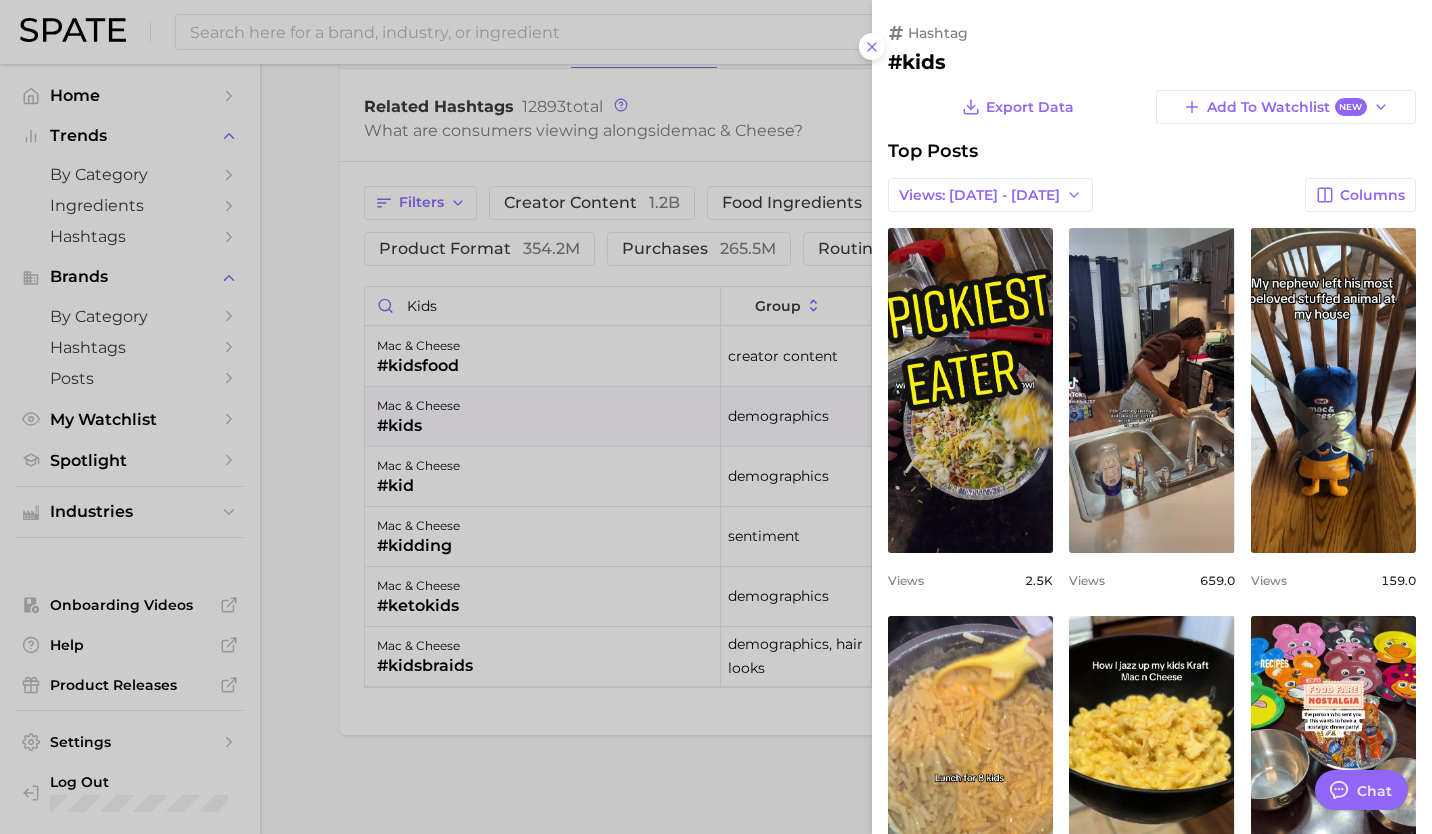 click at bounding box center [716, 417] 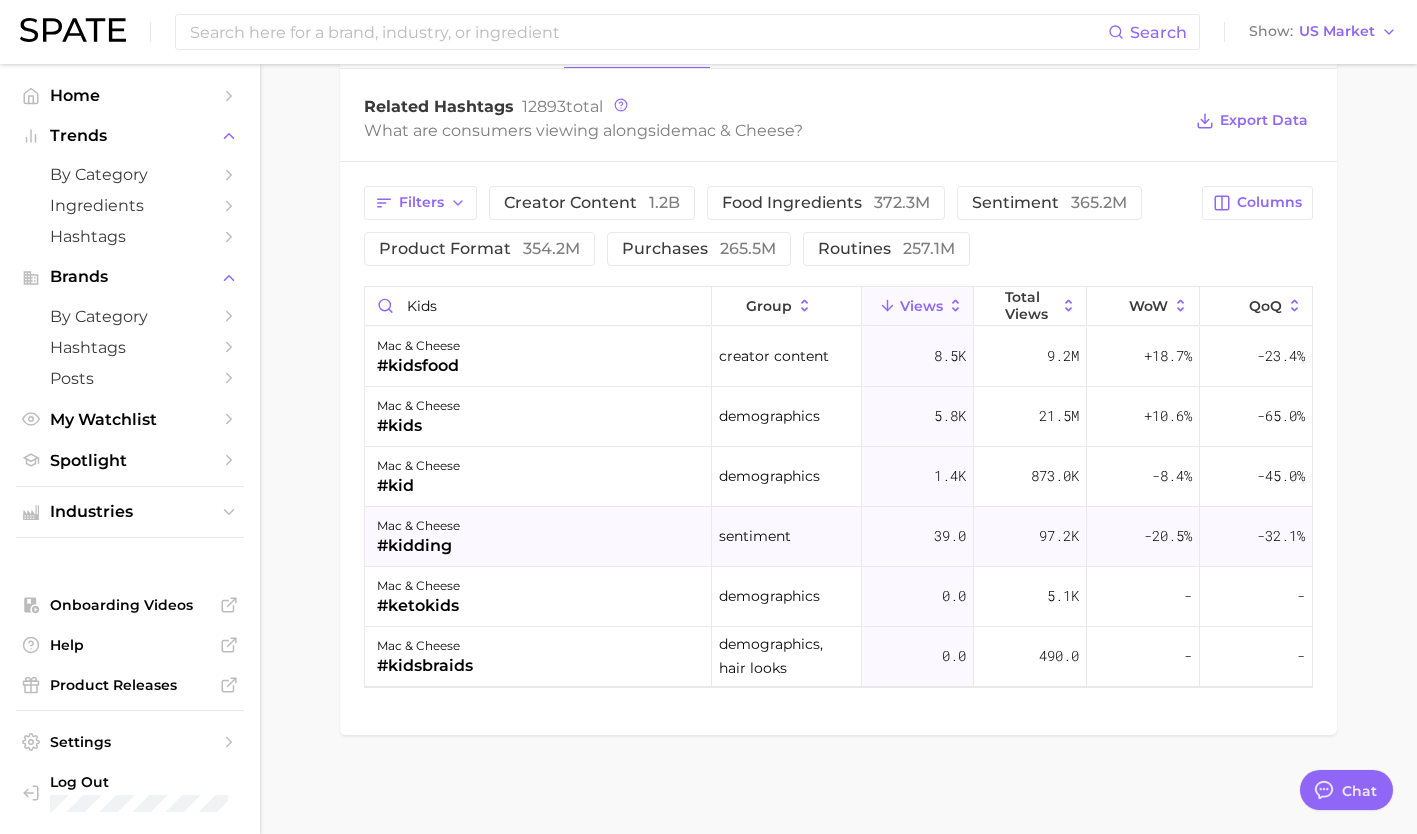 click on "#kidding" at bounding box center [418, 546] 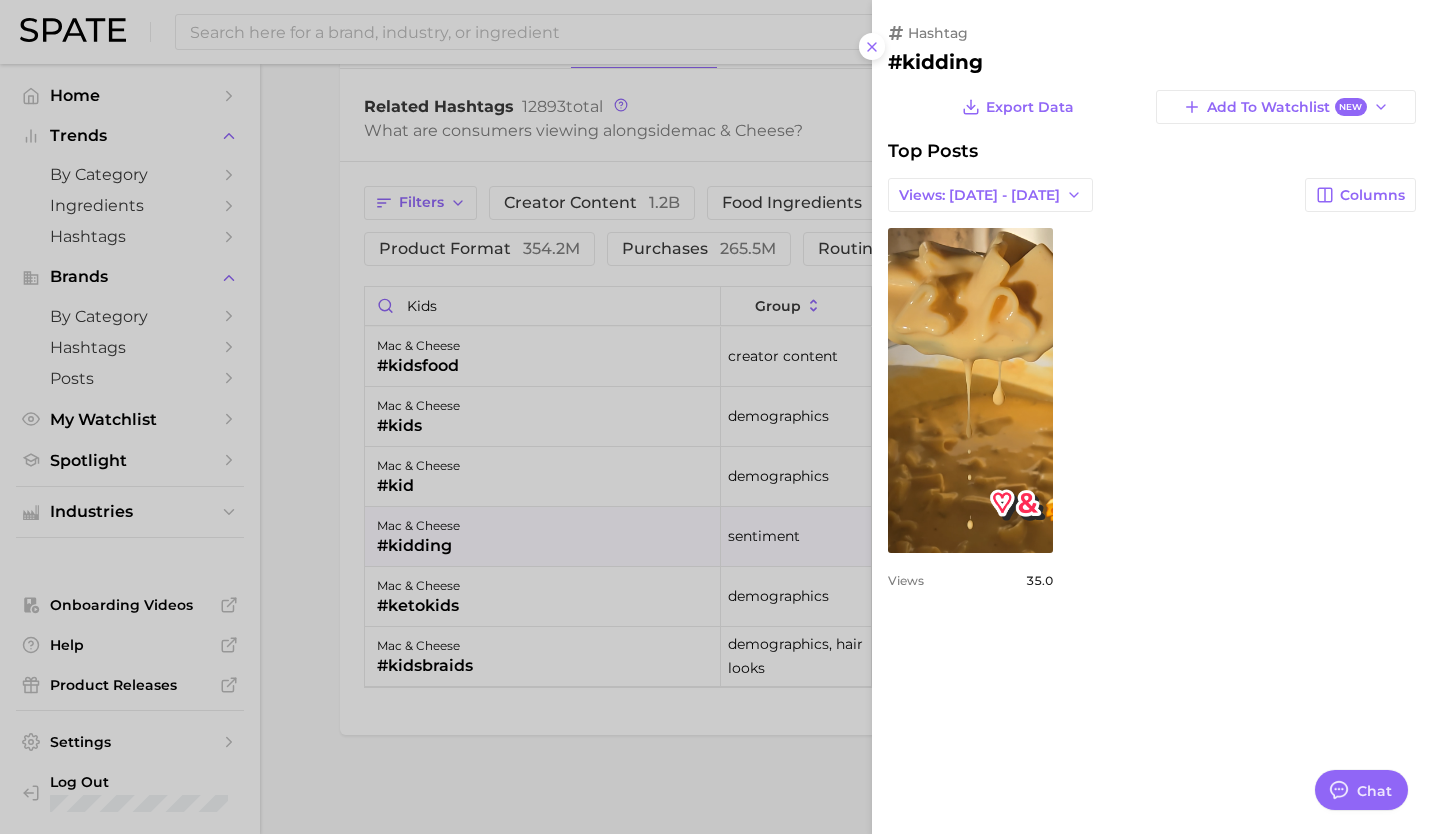 scroll, scrollTop: 0, scrollLeft: 0, axis: both 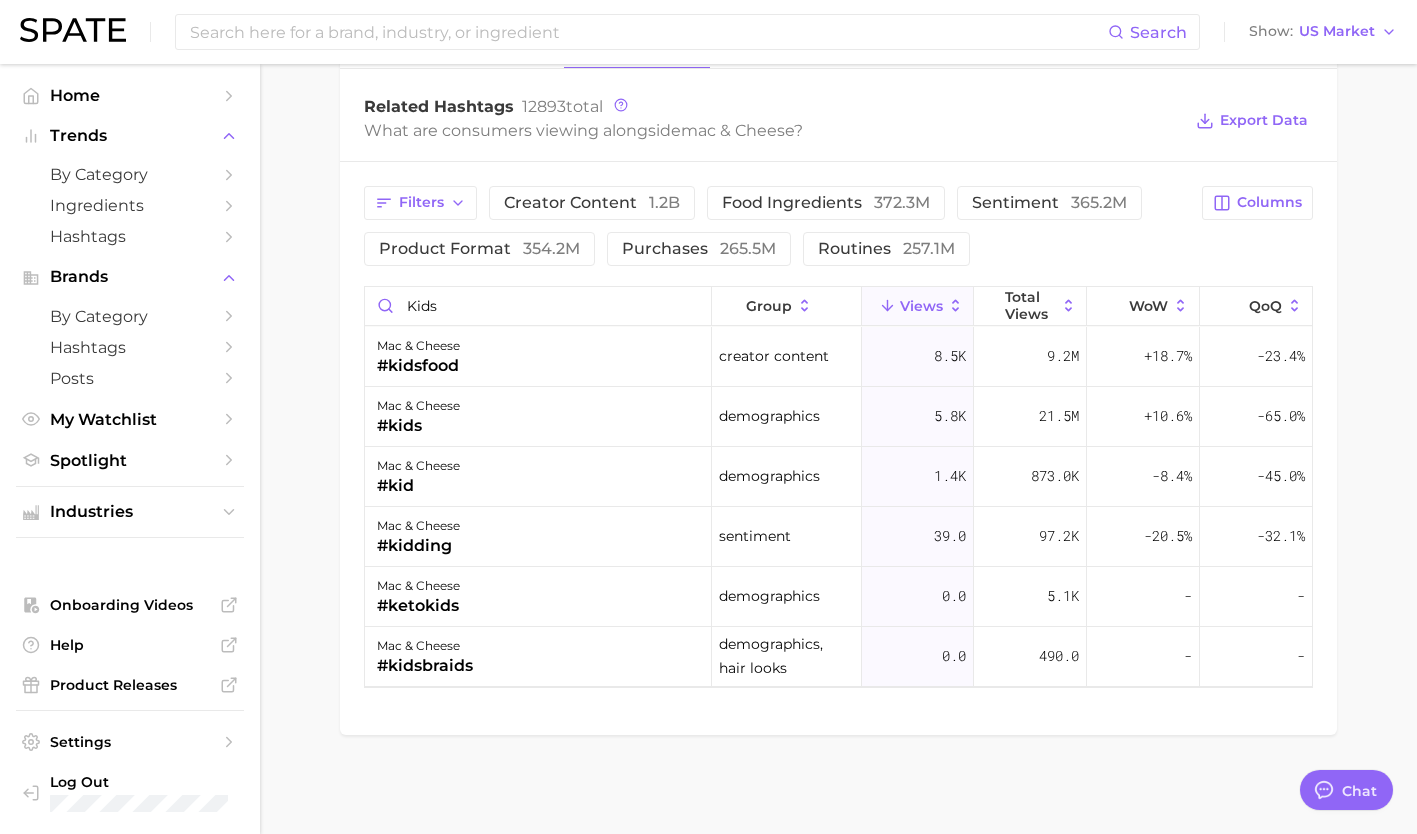 click on "mac & cheese" at bounding box center (418, 466) 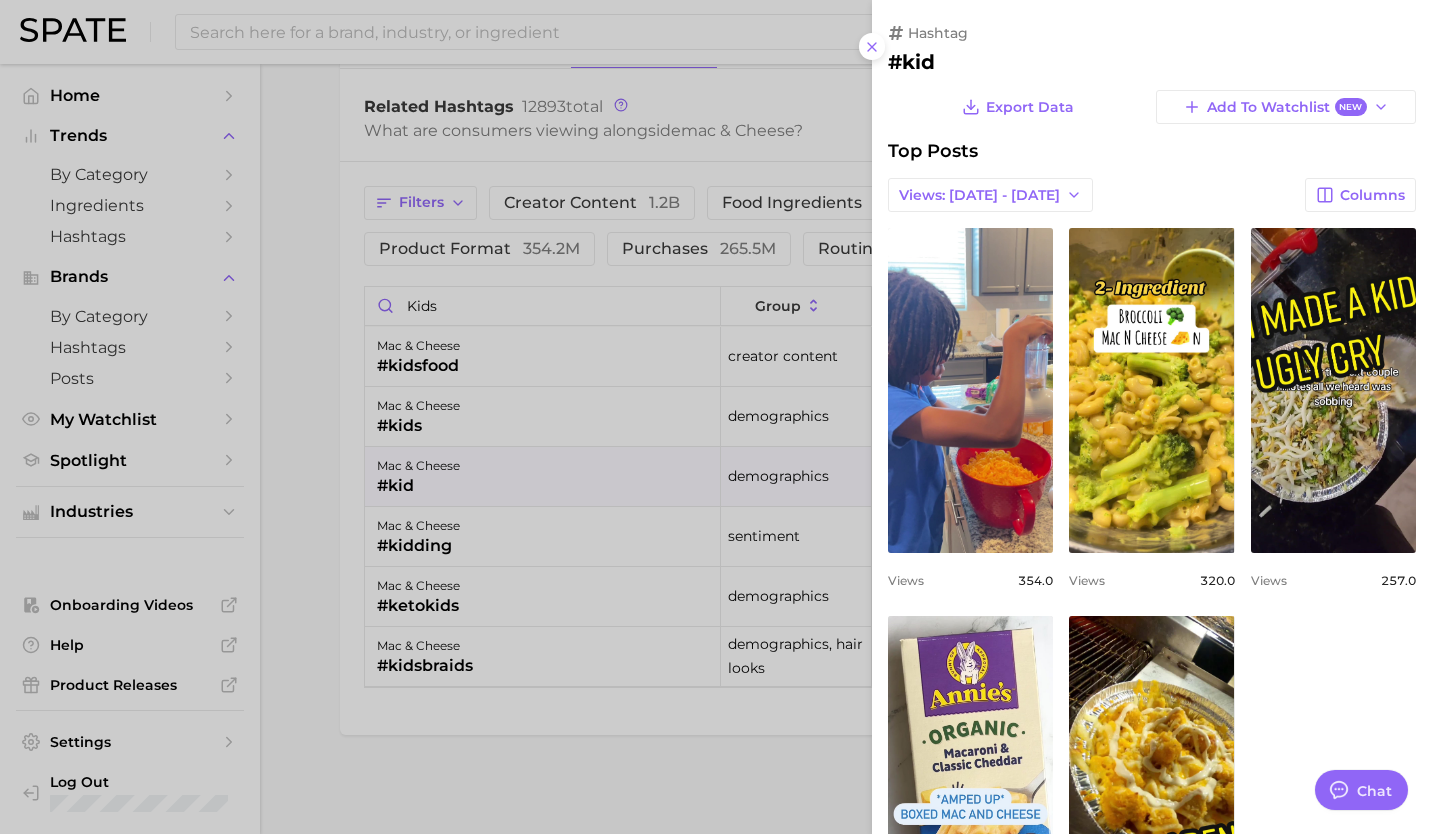 scroll, scrollTop: 0, scrollLeft: 0, axis: both 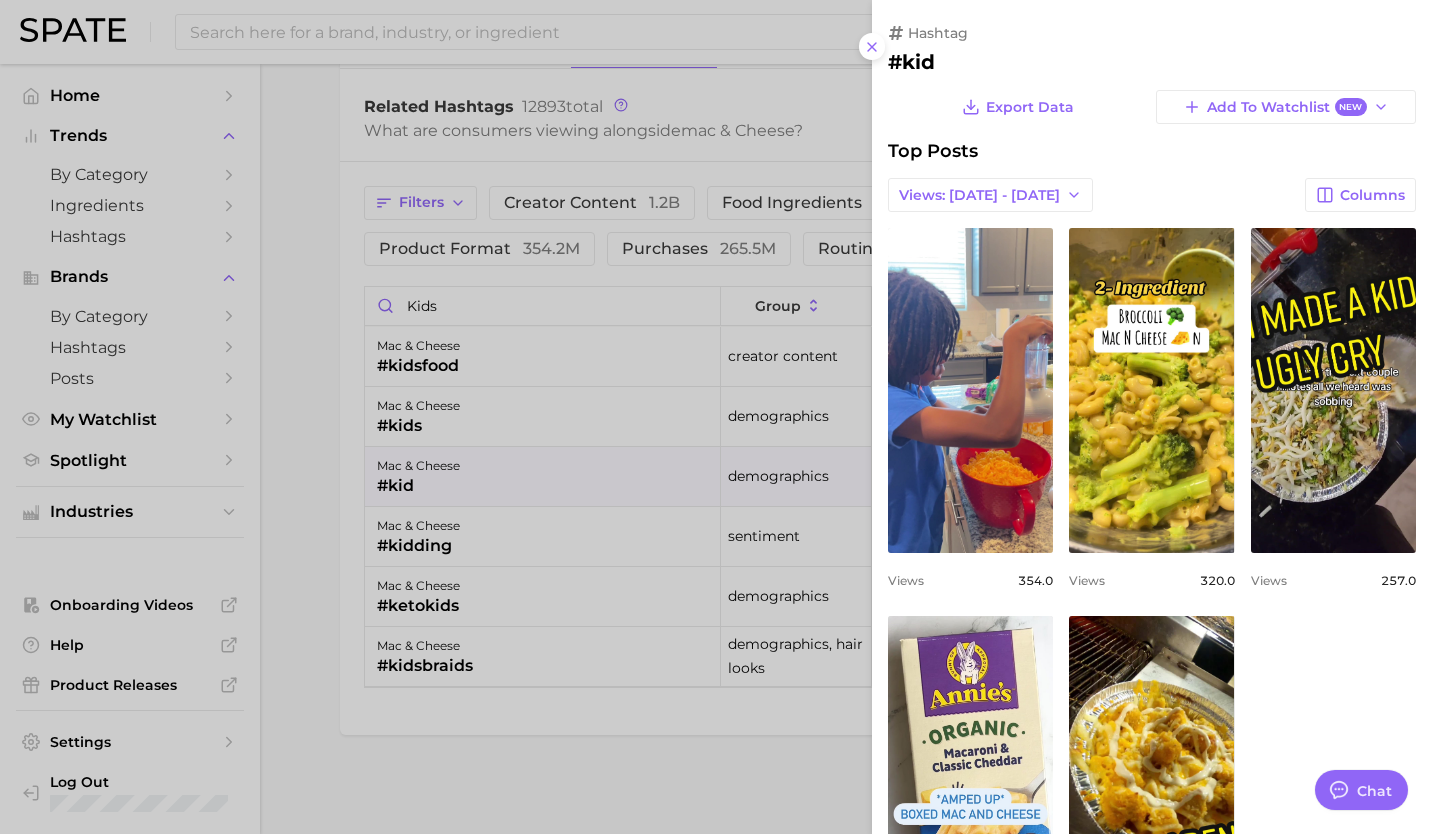 type 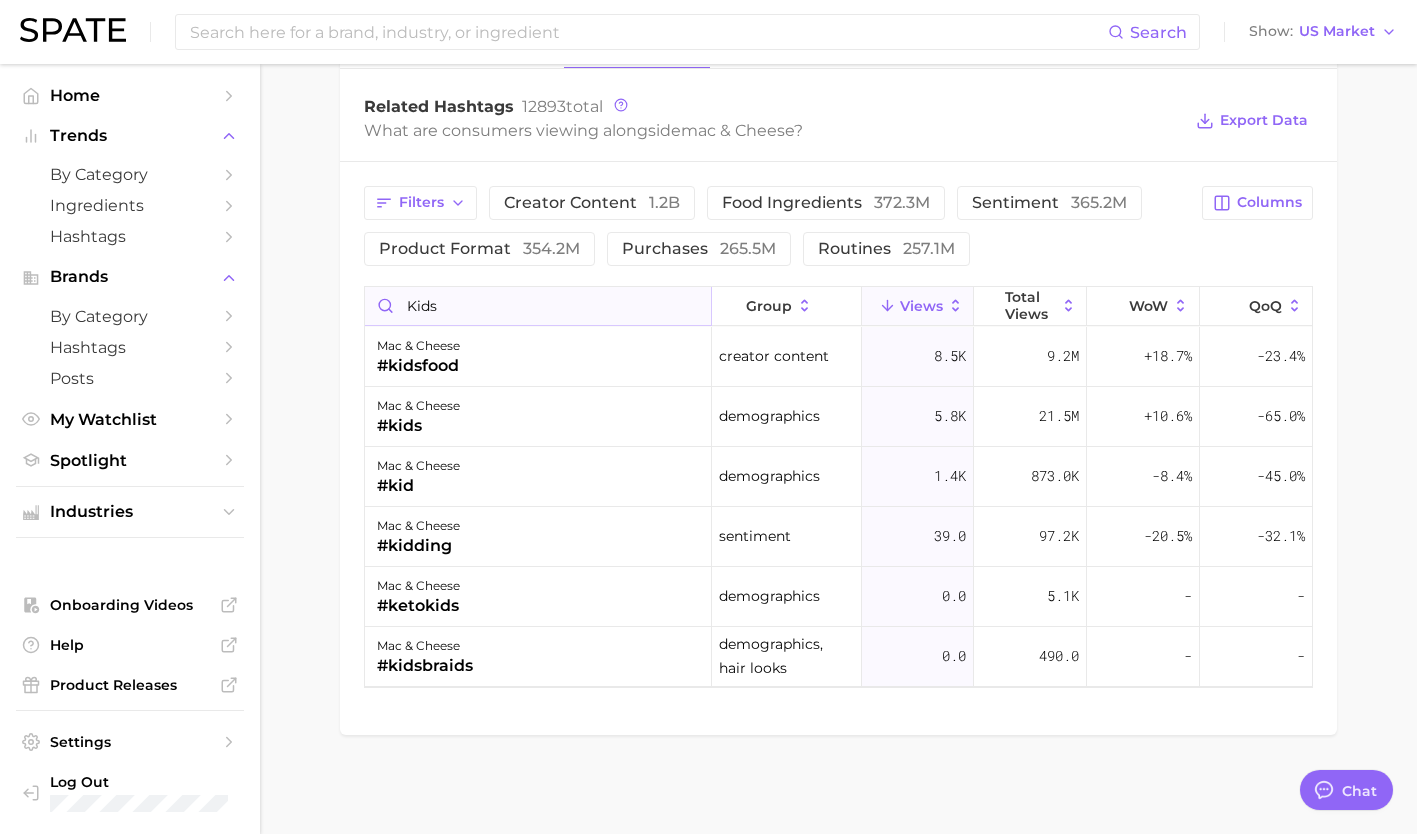click on "kids" at bounding box center [538, 306] 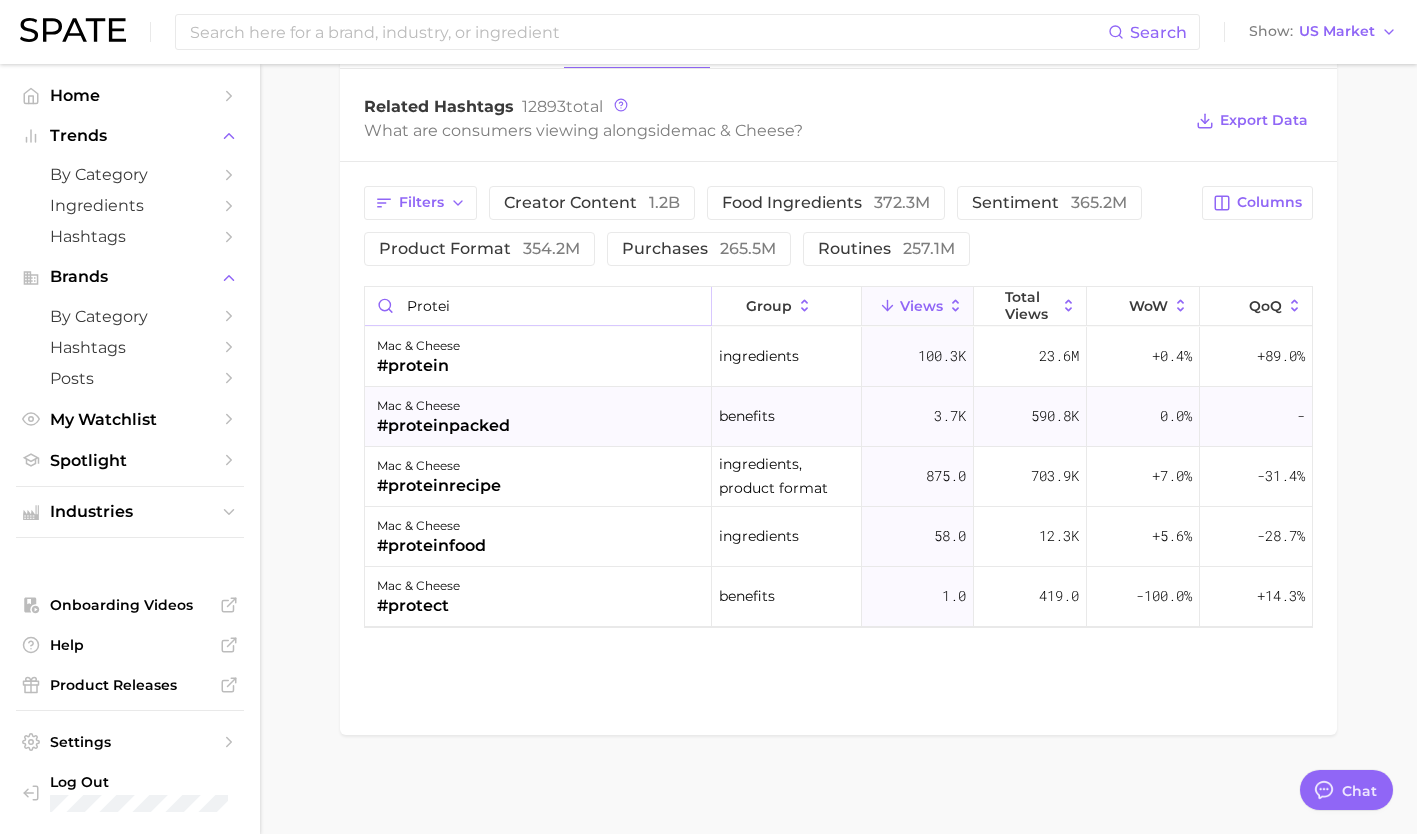 type on "protei" 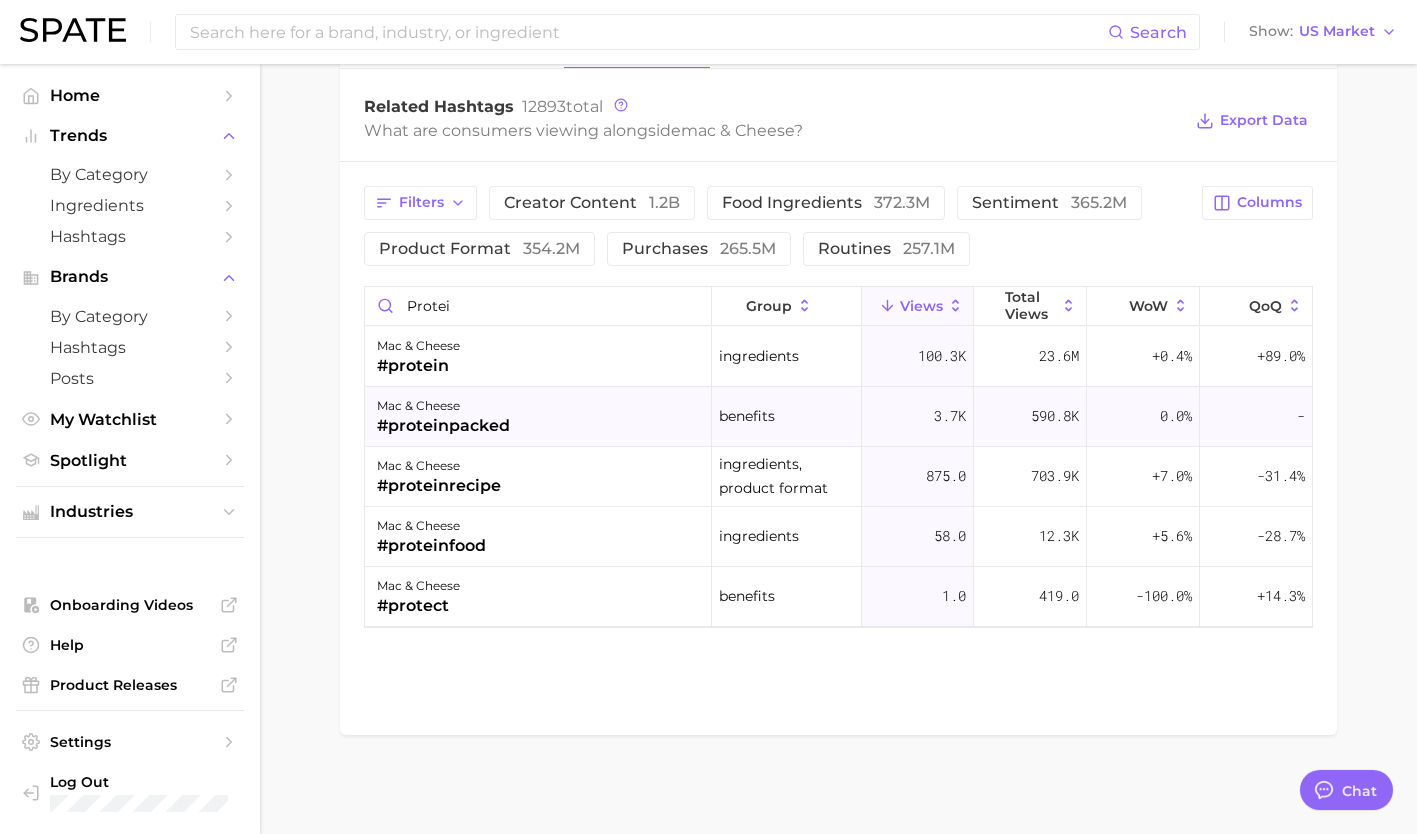 click on "mac & cheese #proteinpacked" at bounding box center [538, 417] 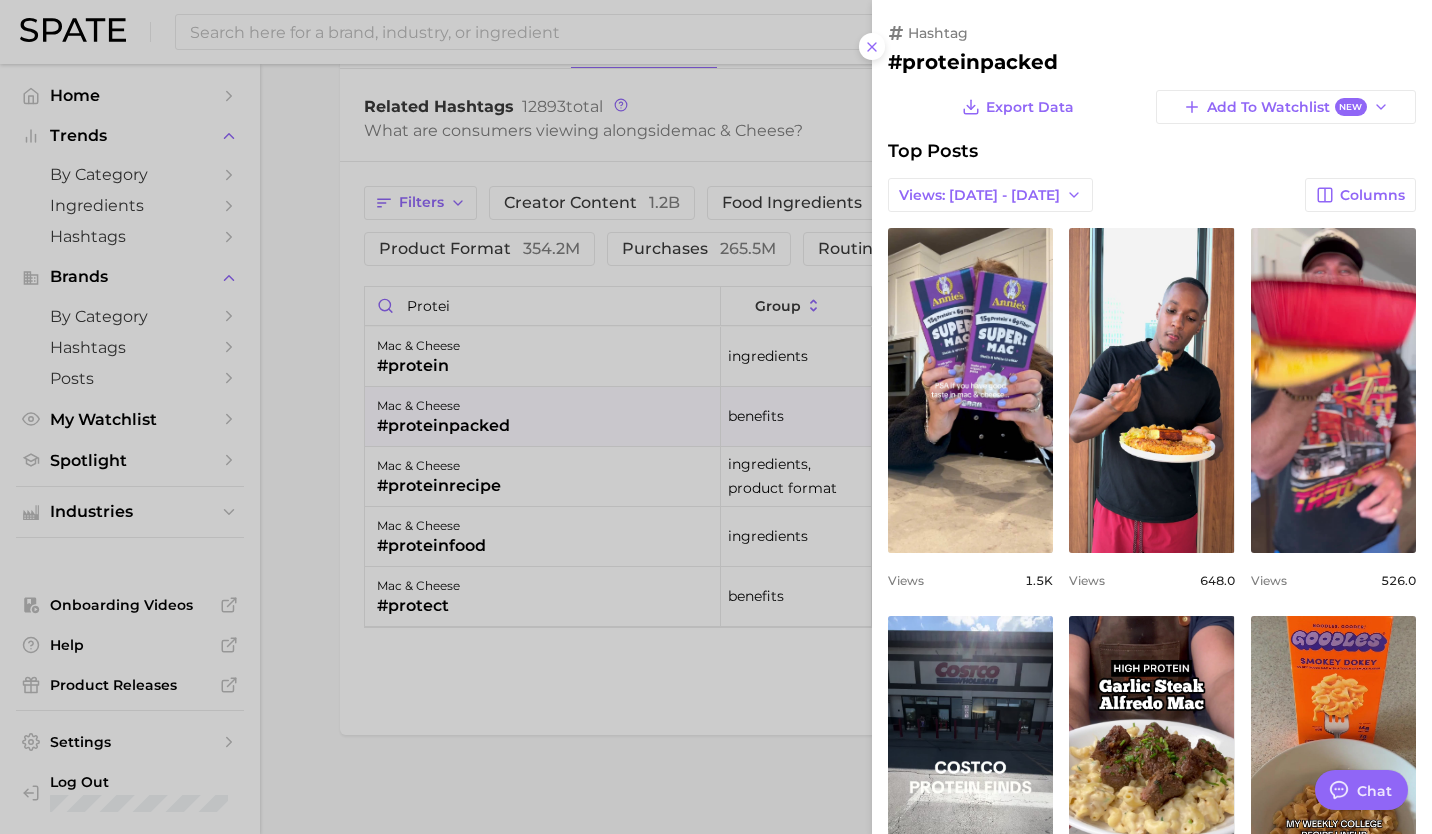 scroll, scrollTop: 0, scrollLeft: 0, axis: both 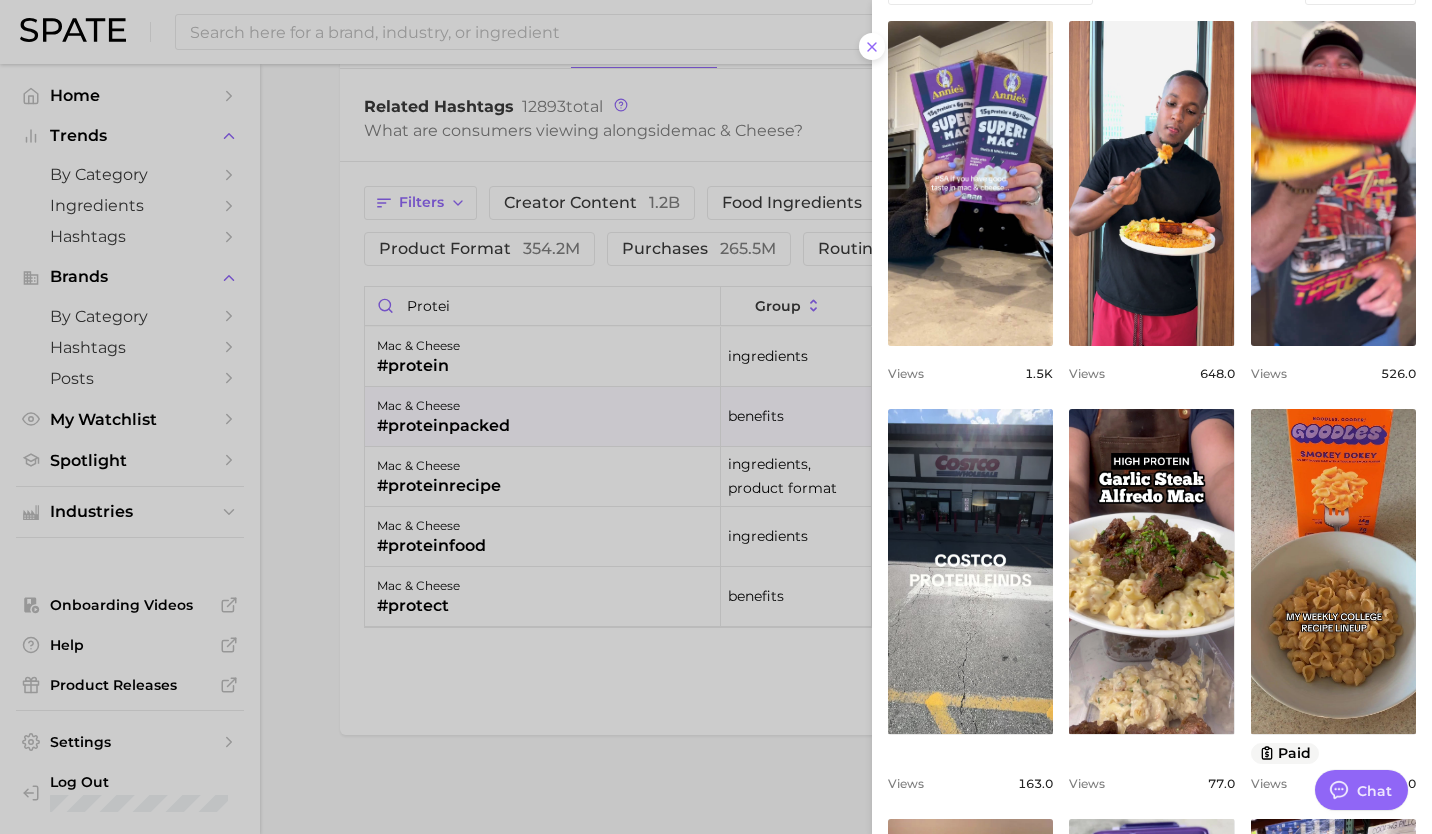 click at bounding box center [716, 417] 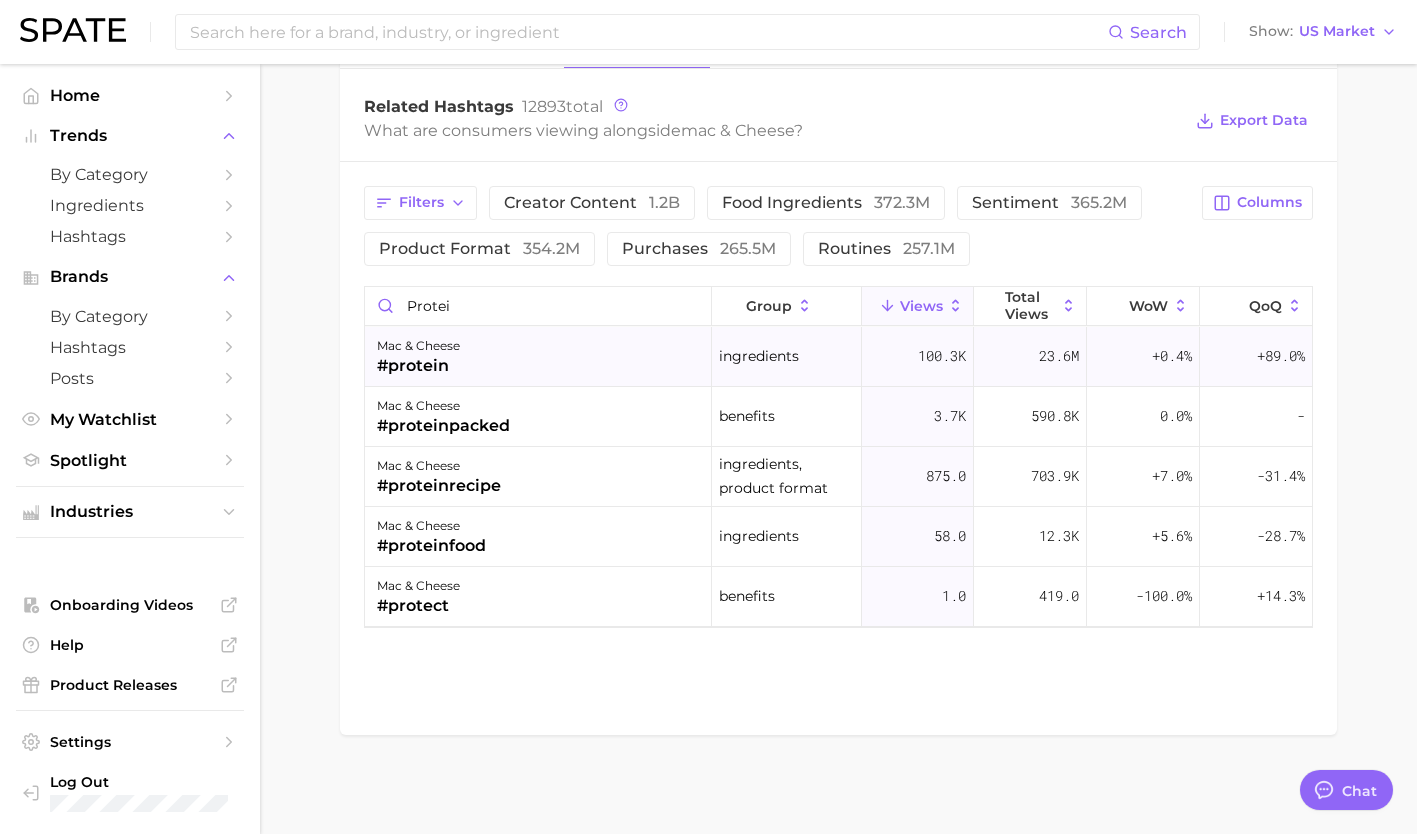 click on "mac & cheese #protein" at bounding box center (538, 357) 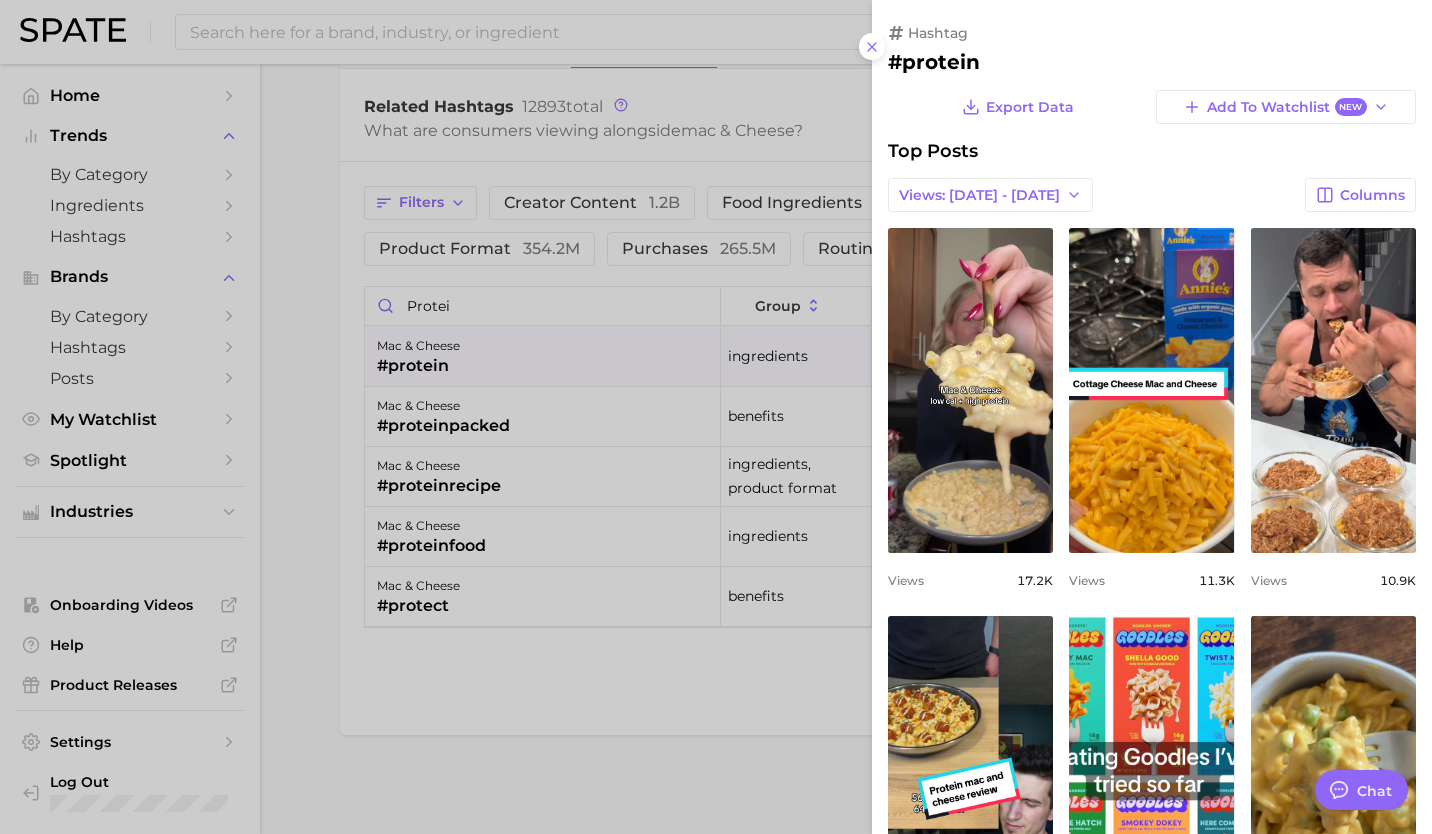 scroll, scrollTop: 0, scrollLeft: 0, axis: both 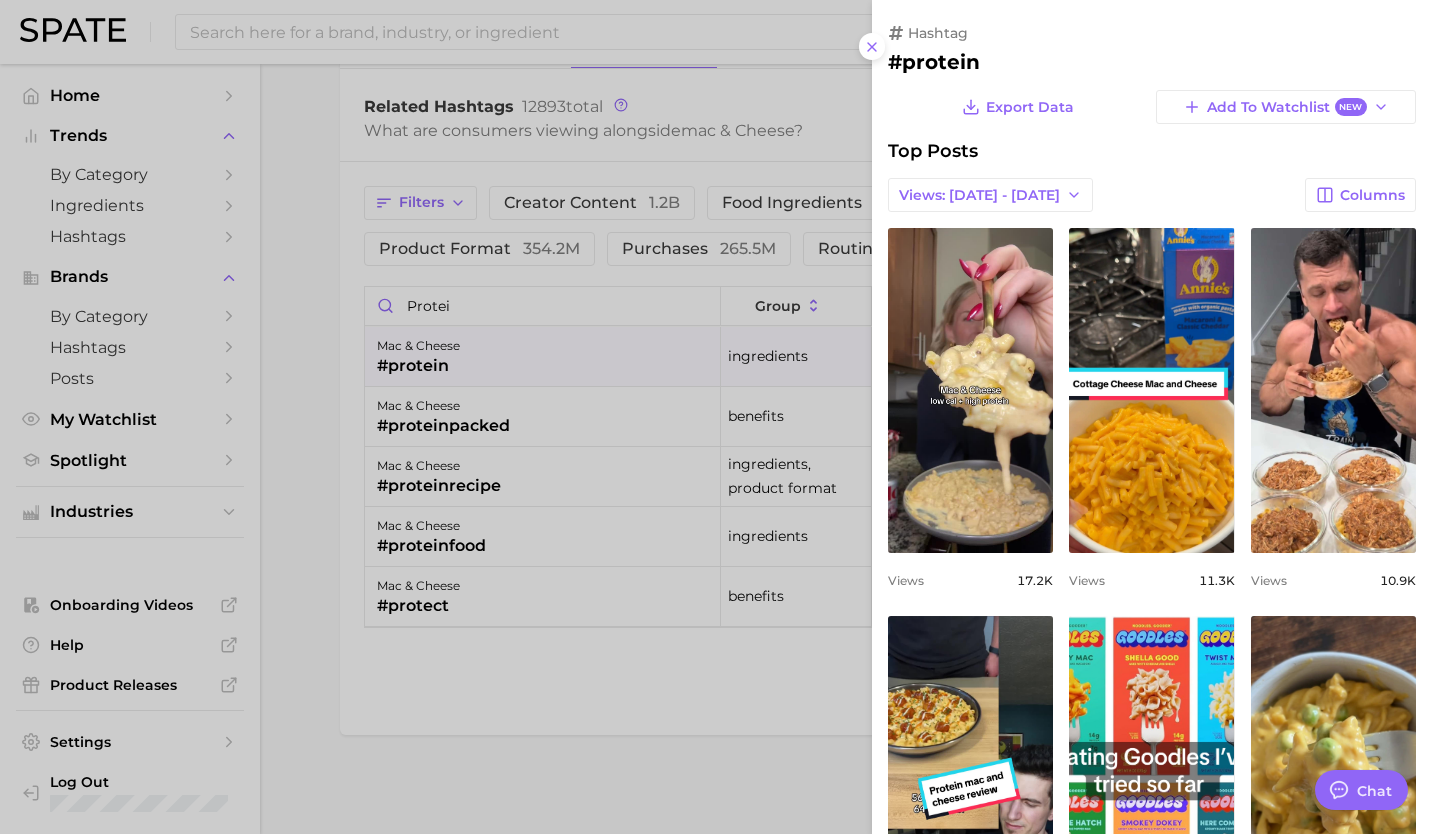 type 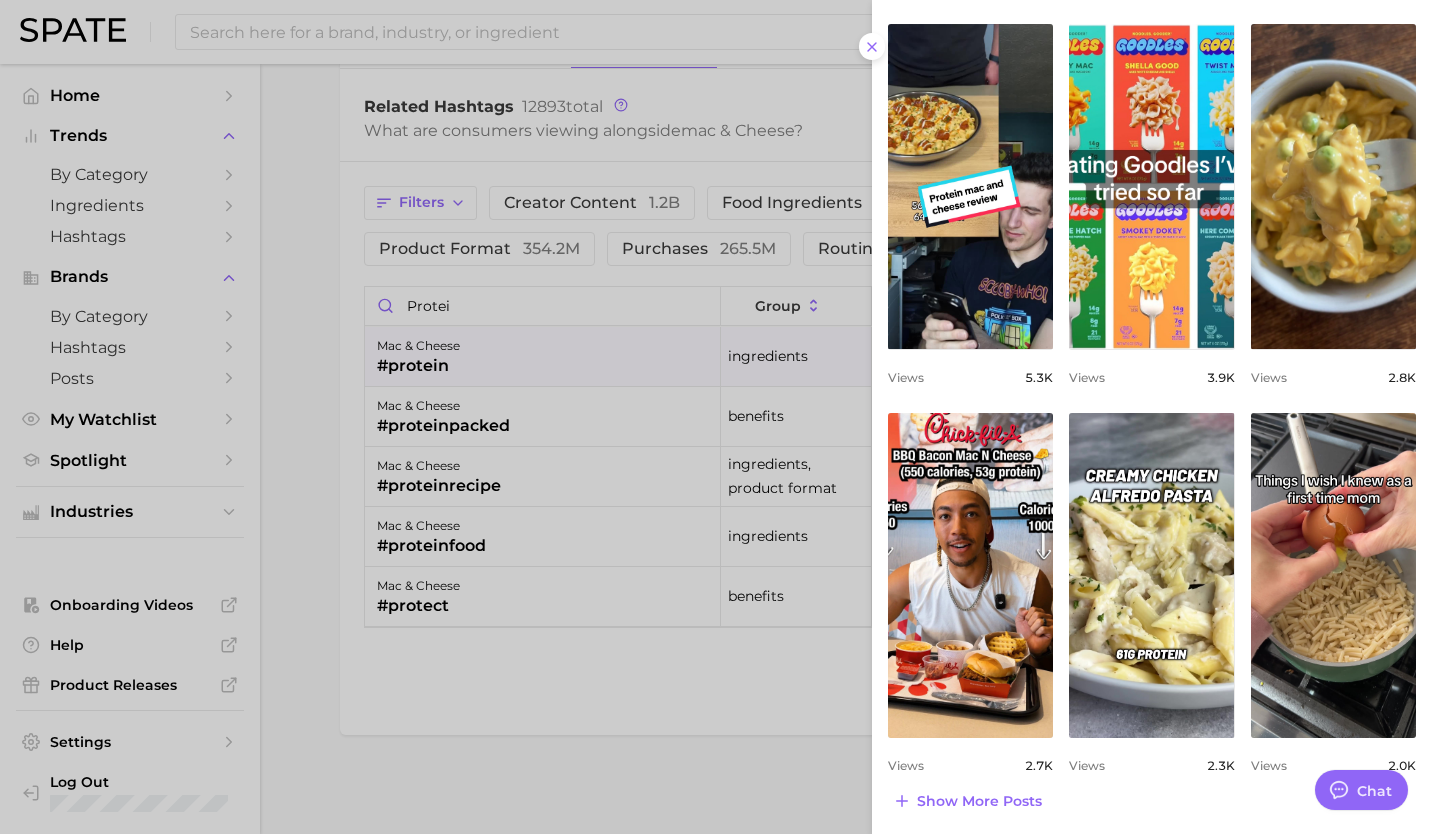 scroll, scrollTop: 596, scrollLeft: 0, axis: vertical 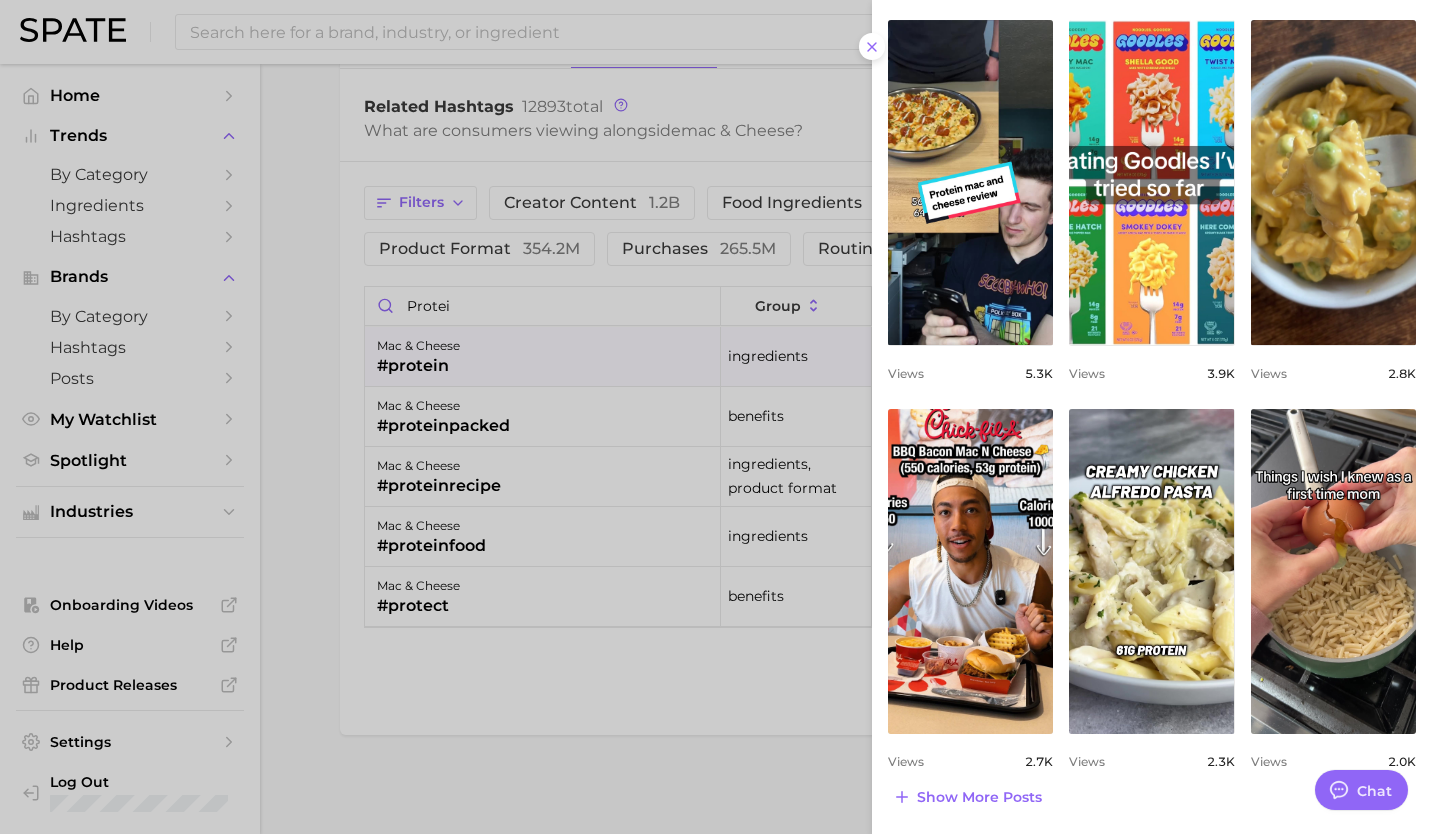 click at bounding box center (716, 417) 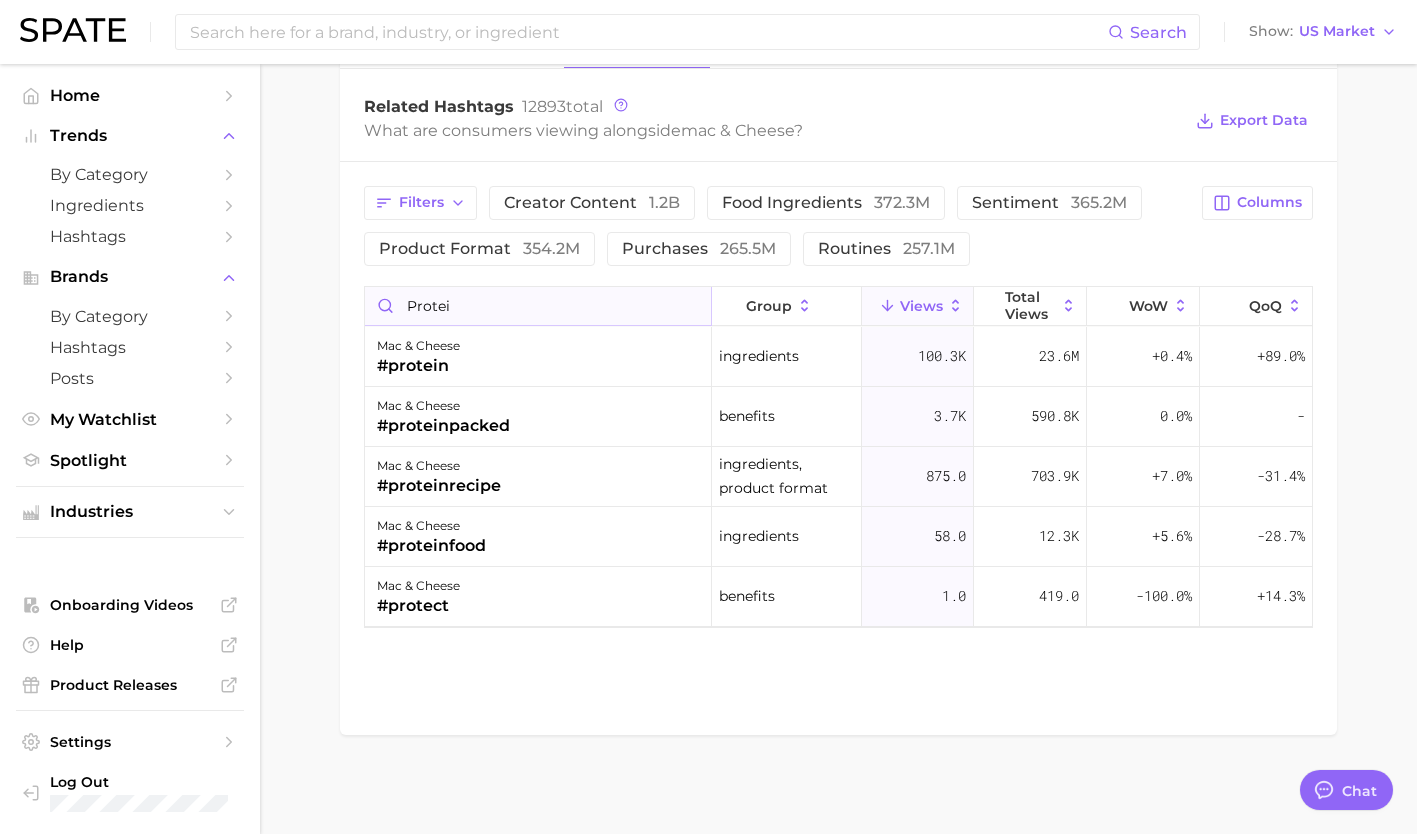 click on "protei" at bounding box center (538, 306) 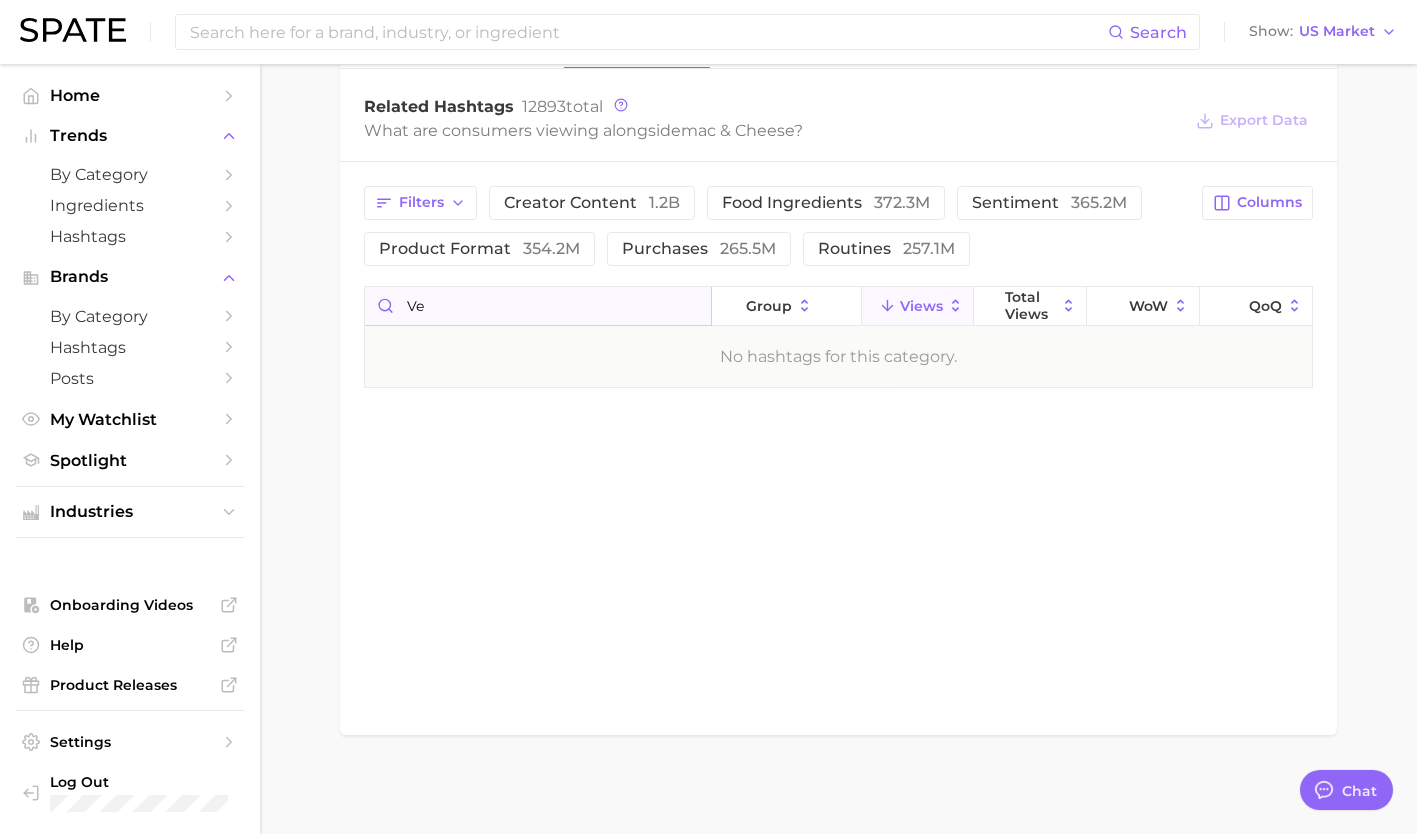 type on "v" 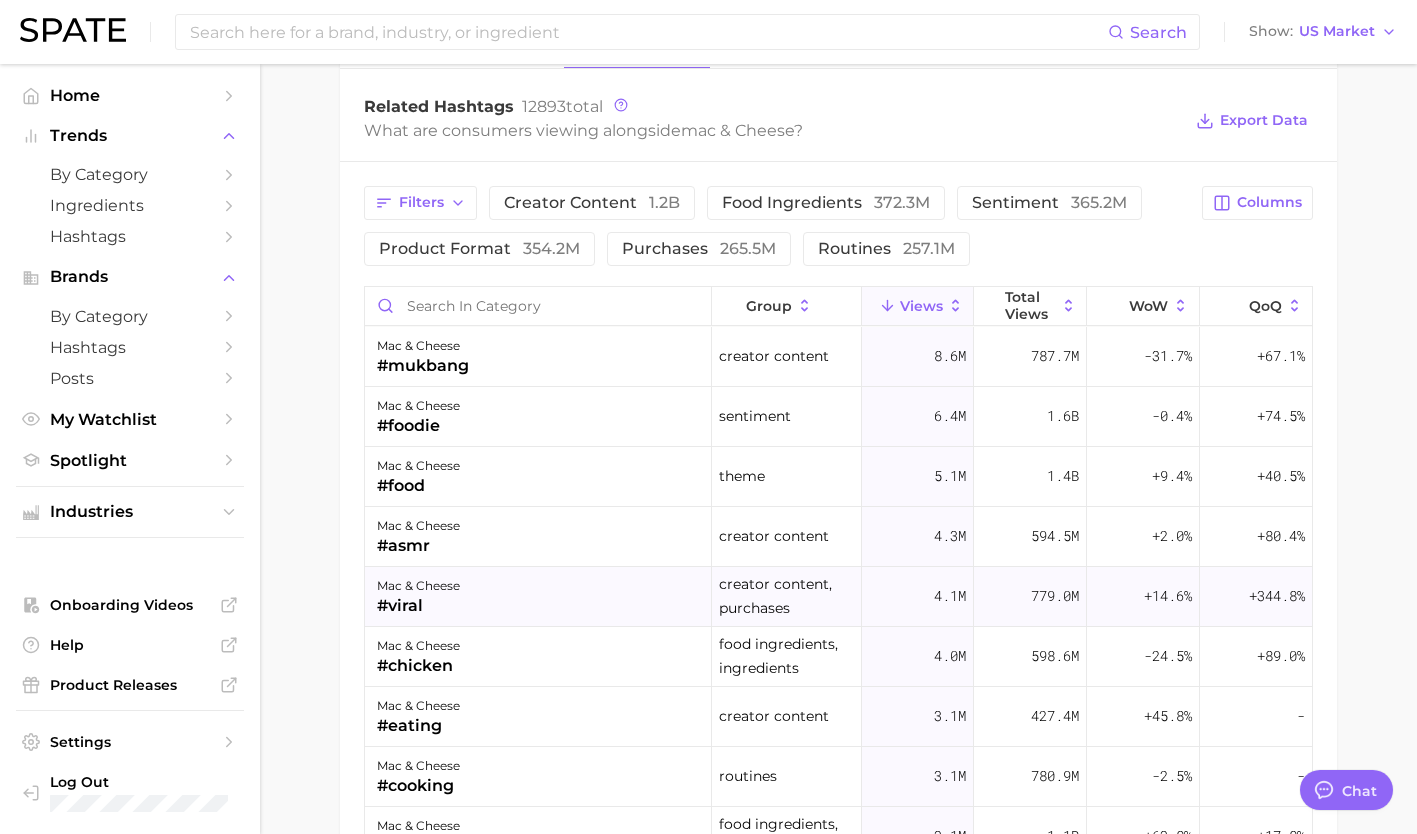 click on "mac & cheese #viral" at bounding box center (538, 597) 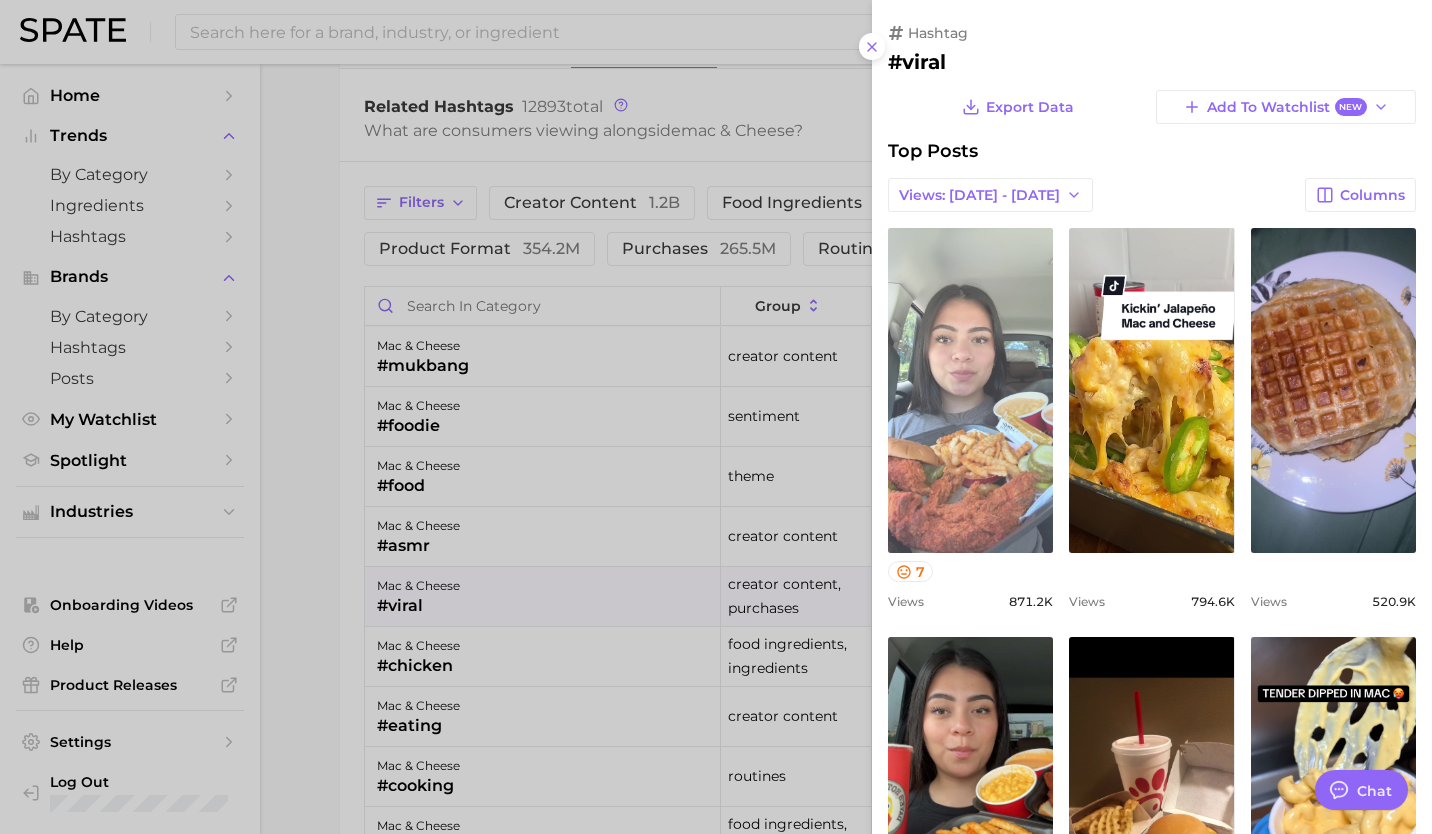 scroll, scrollTop: 0, scrollLeft: 0, axis: both 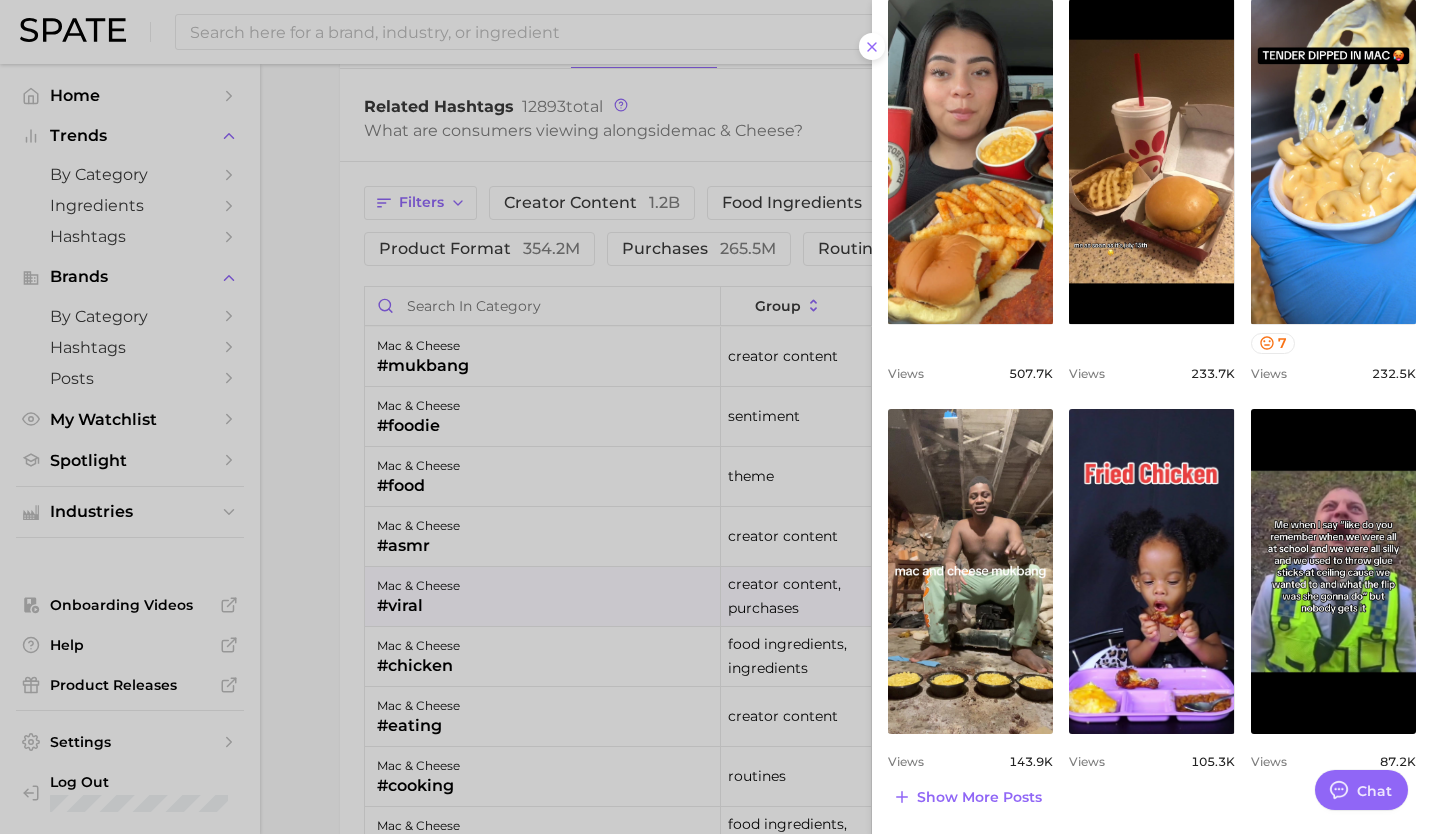 click at bounding box center [716, 417] 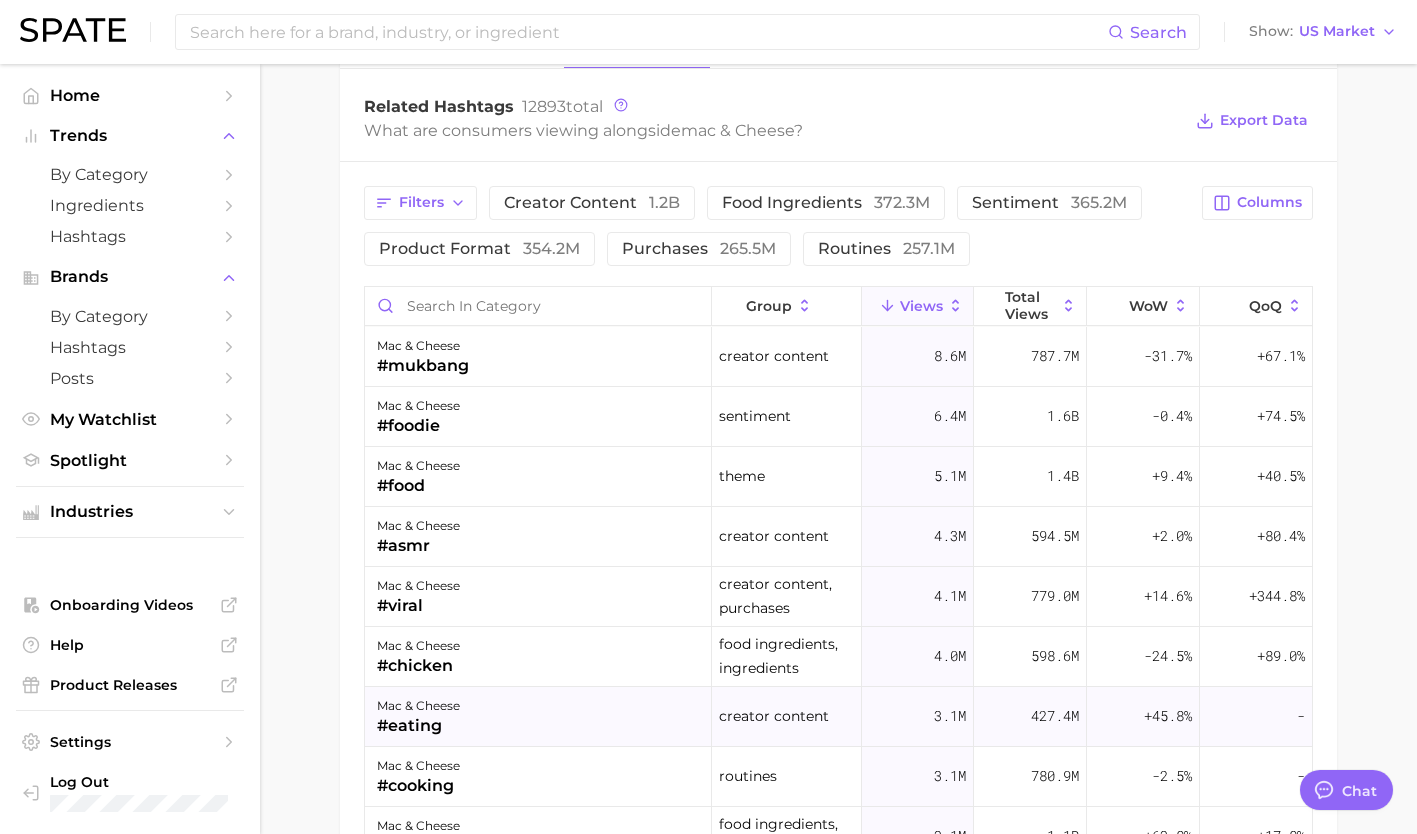 click on "mac & cheese #eating" at bounding box center [538, 717] 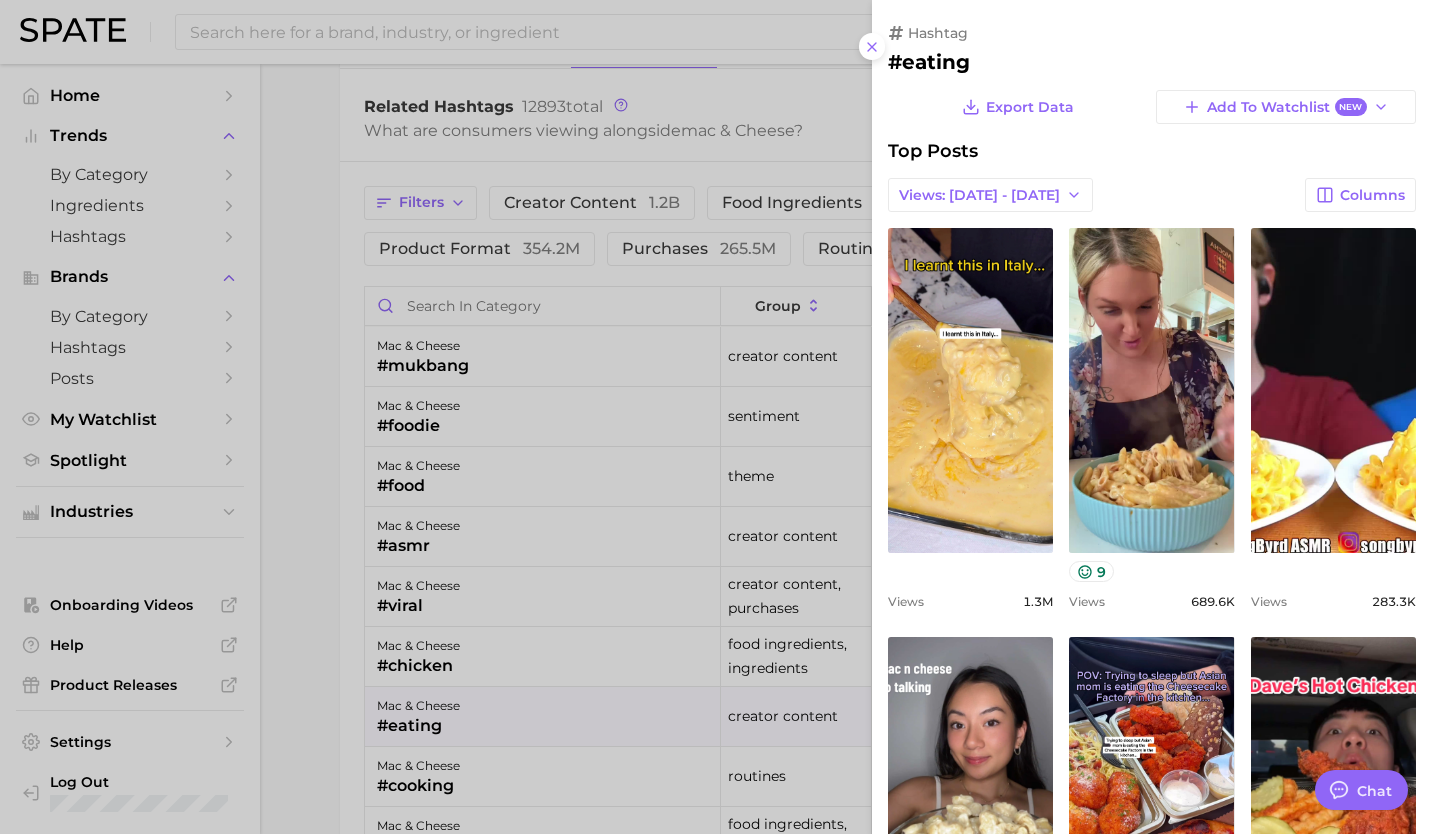 scroll, scrollTop: 0, scrollLeft: 0, axis: both 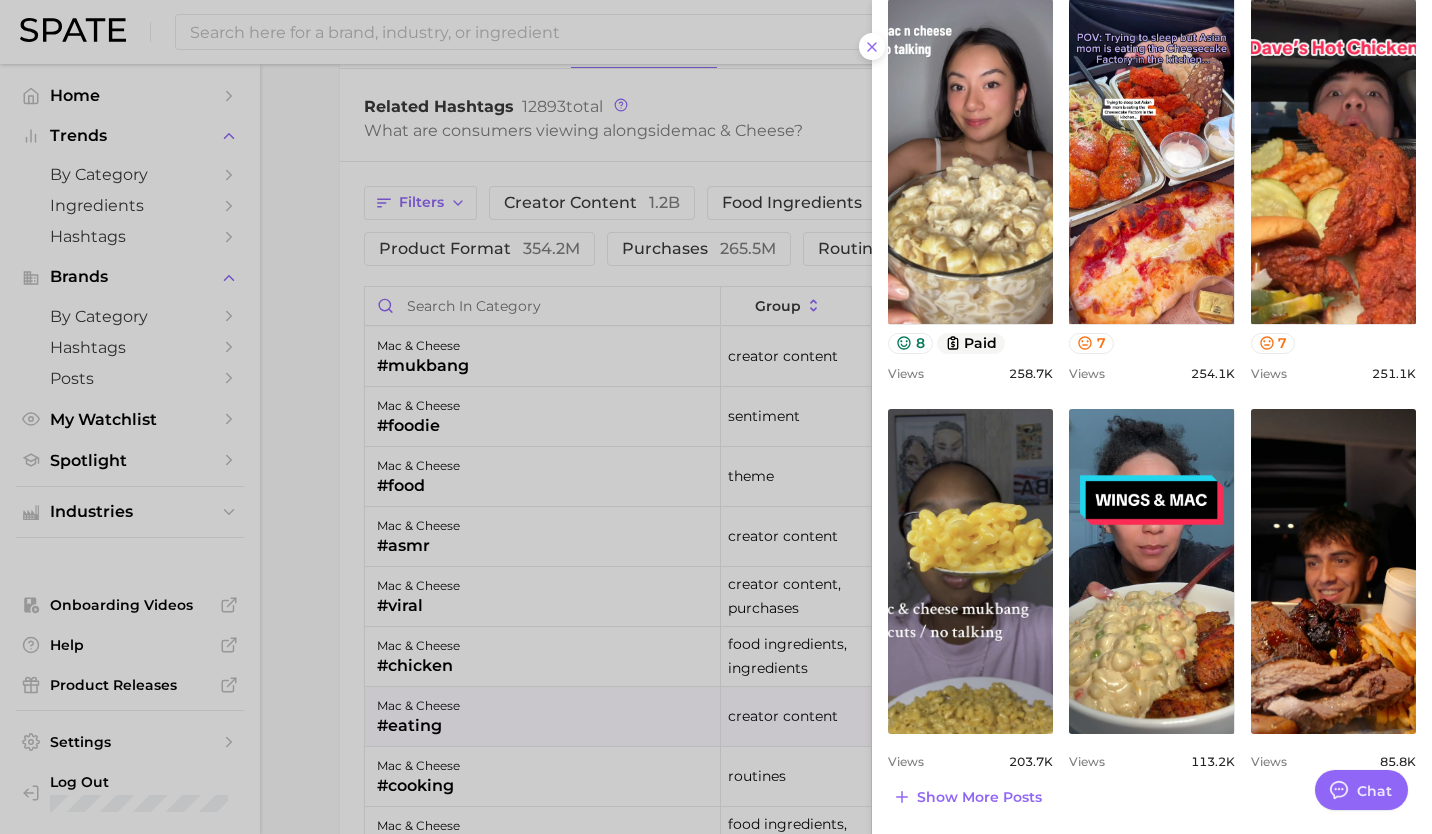 click at bounding box center [716, 417] 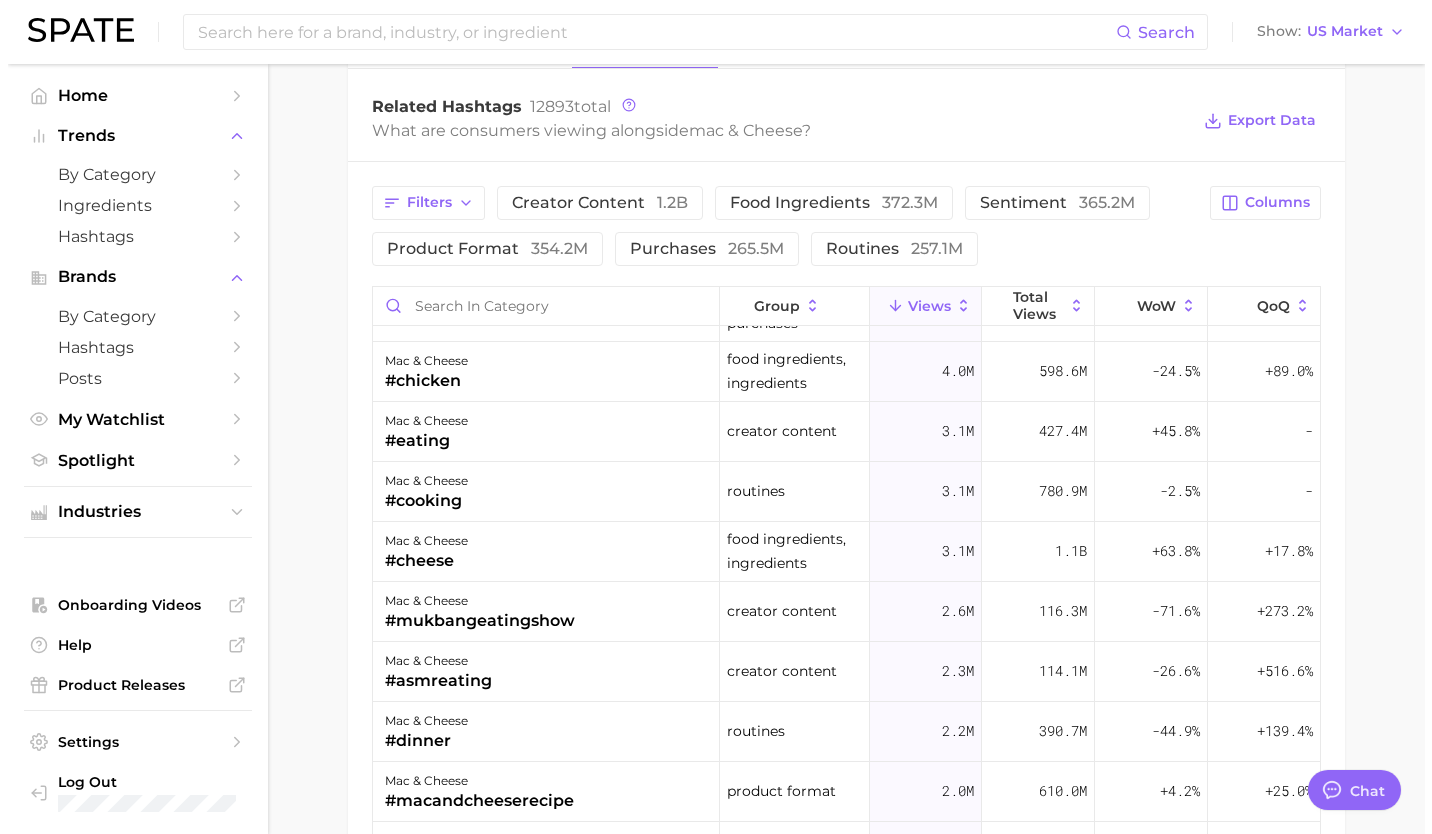 scroll, scrollTop: 0, scrollLeft: 0, axis: both 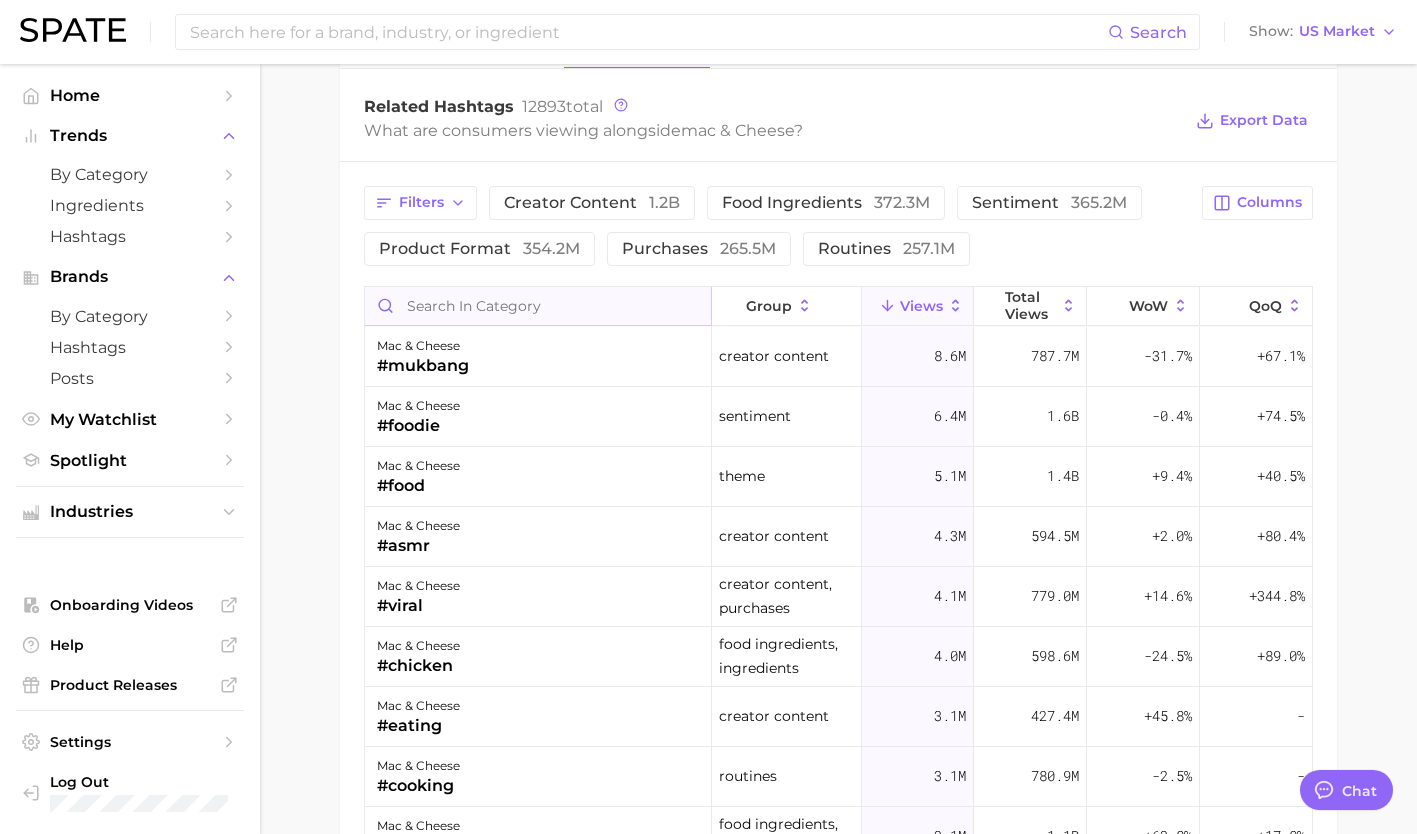 click at bounding box center [538, 306] 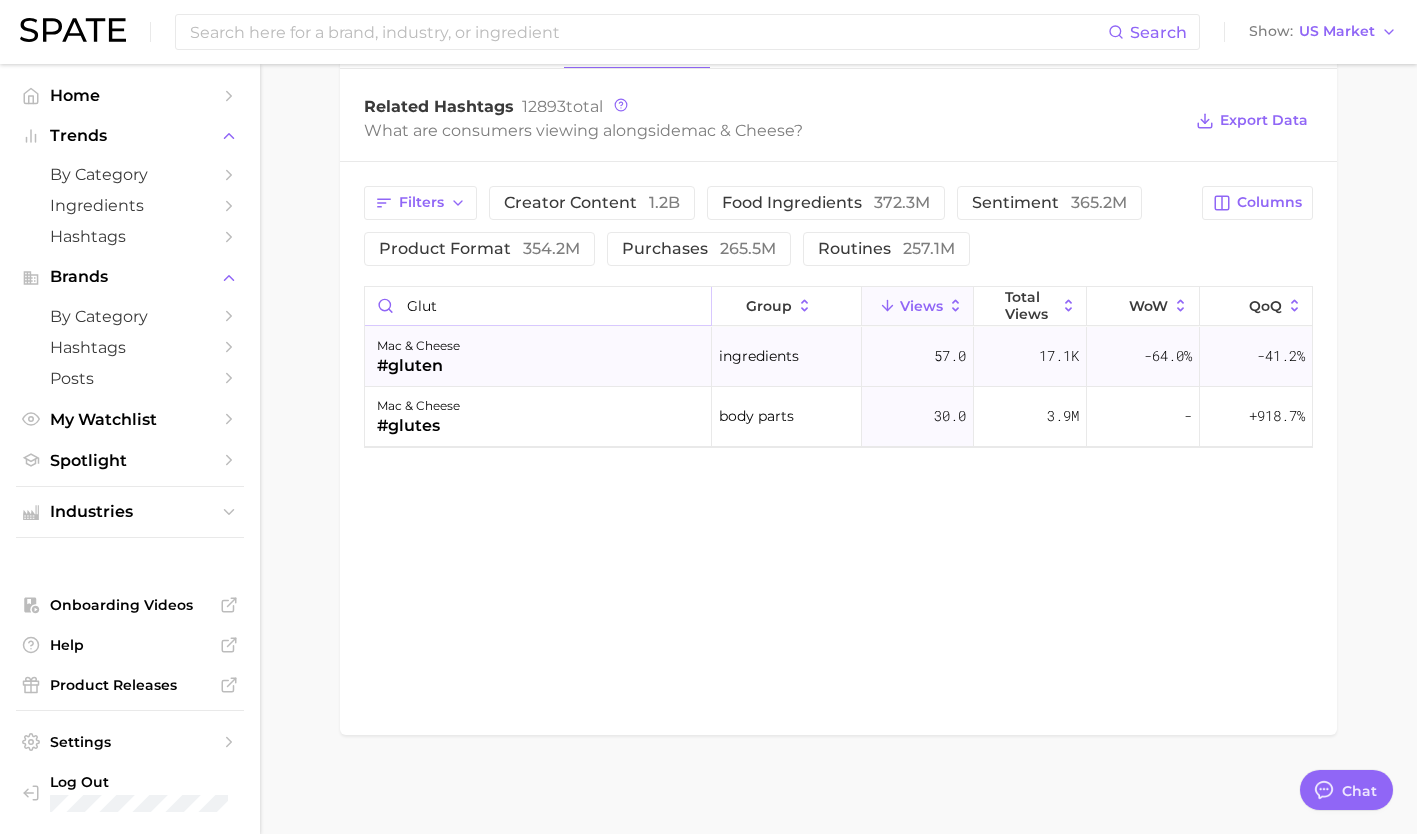 type on "glut" 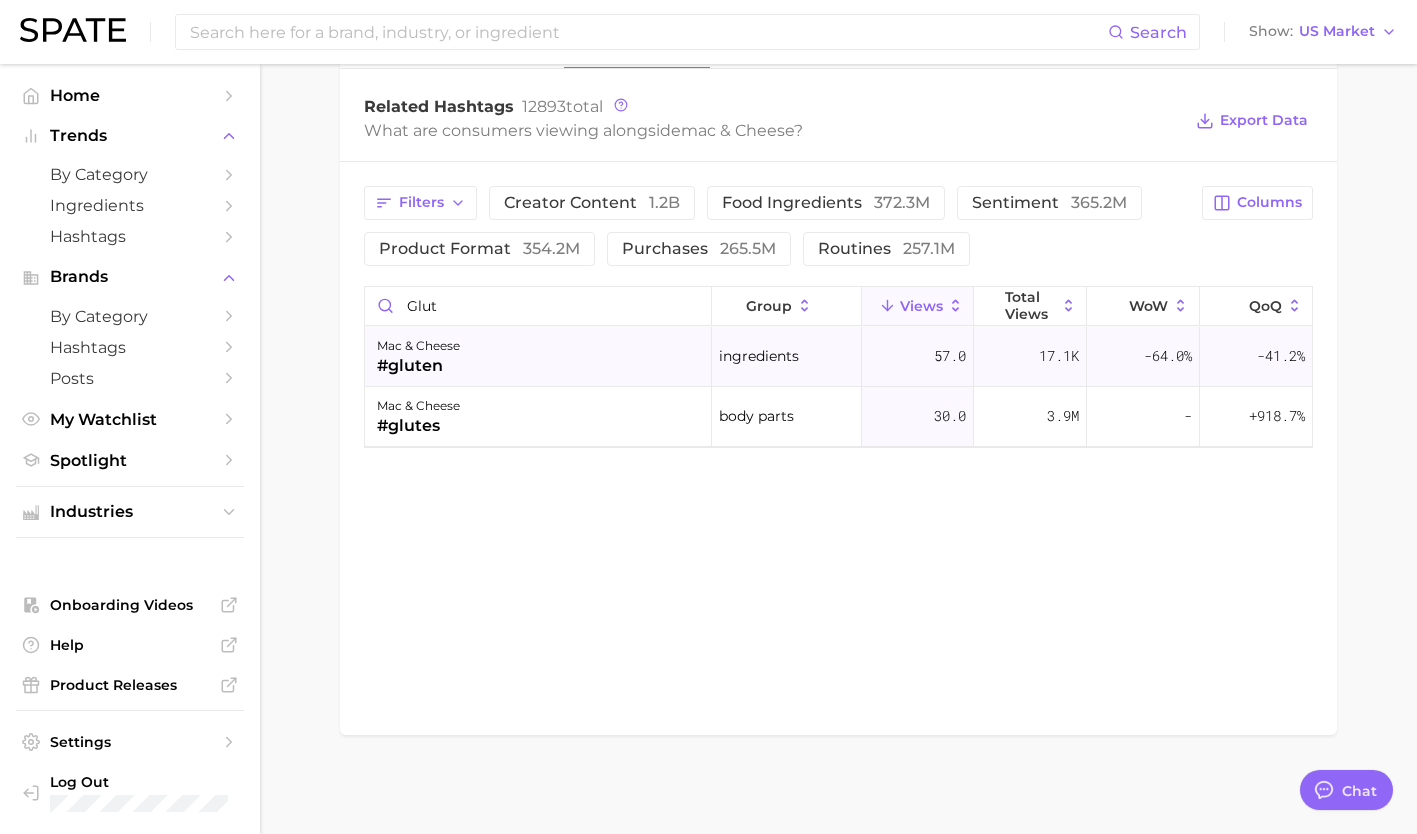 click on "mac & cheese #gluten" at bounding box center (538, 357) 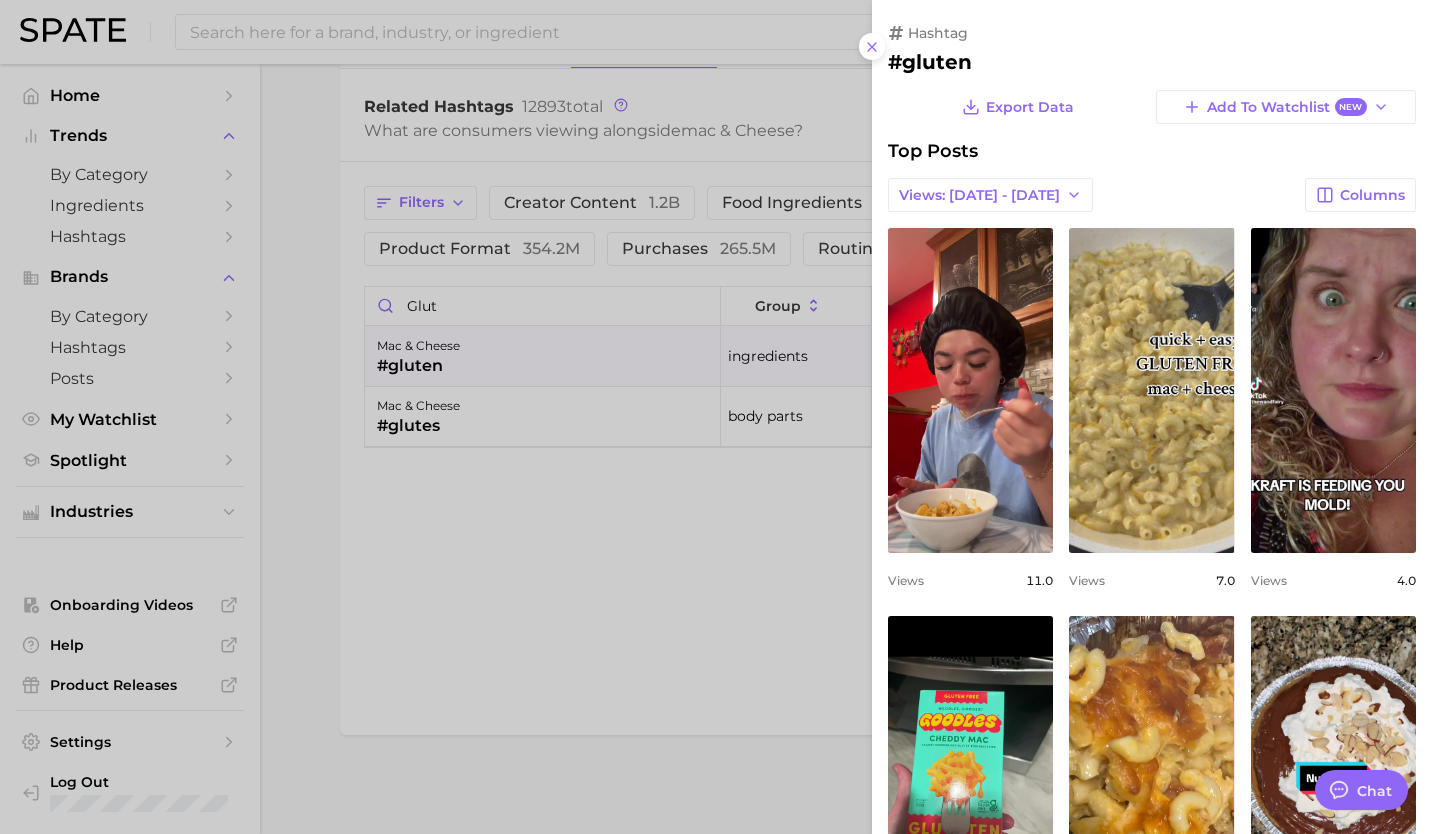 scroll, scrollTop: 0, scrollLeft: 0, axis: both 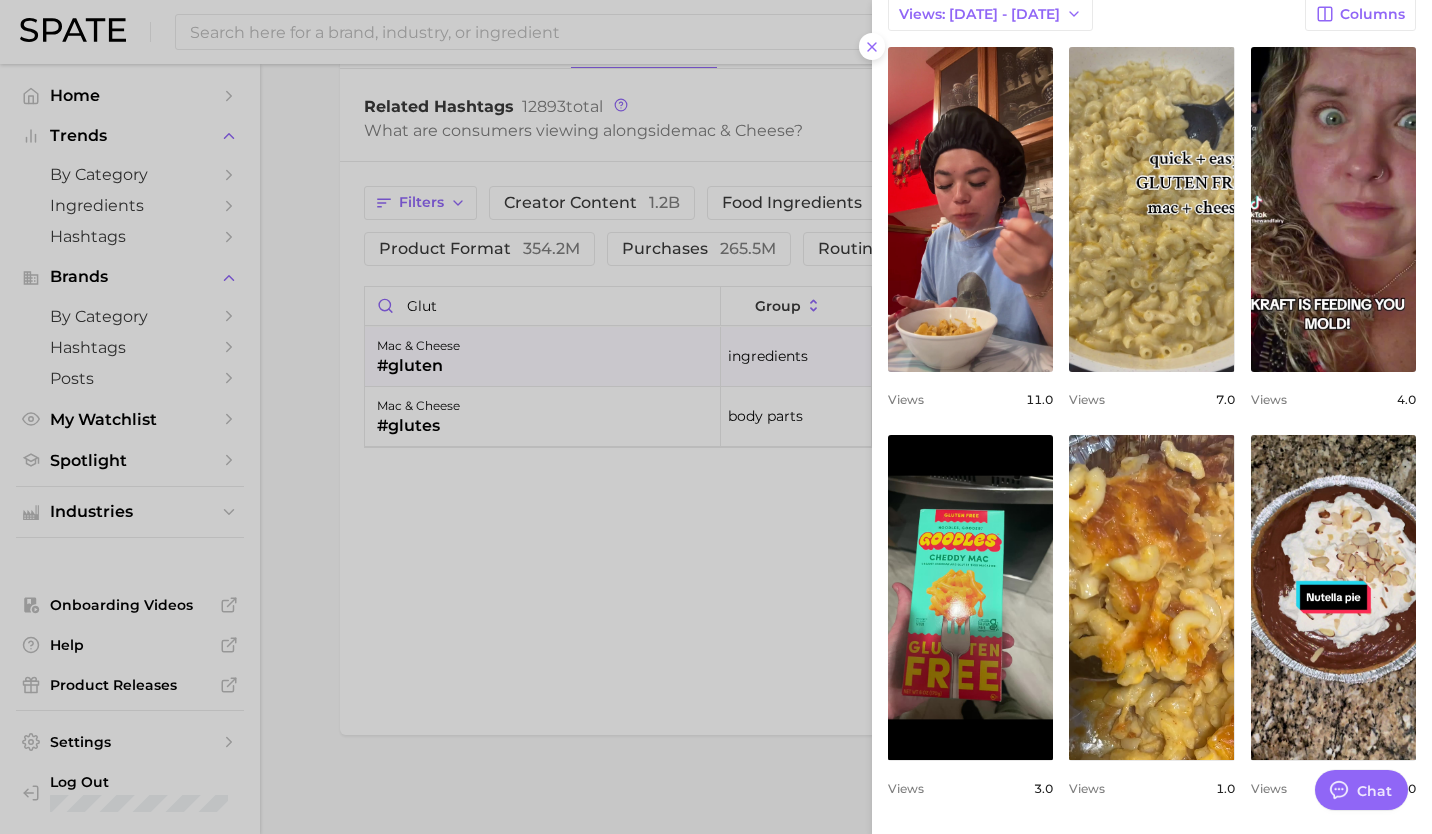 click at bounding box center [716, 417] 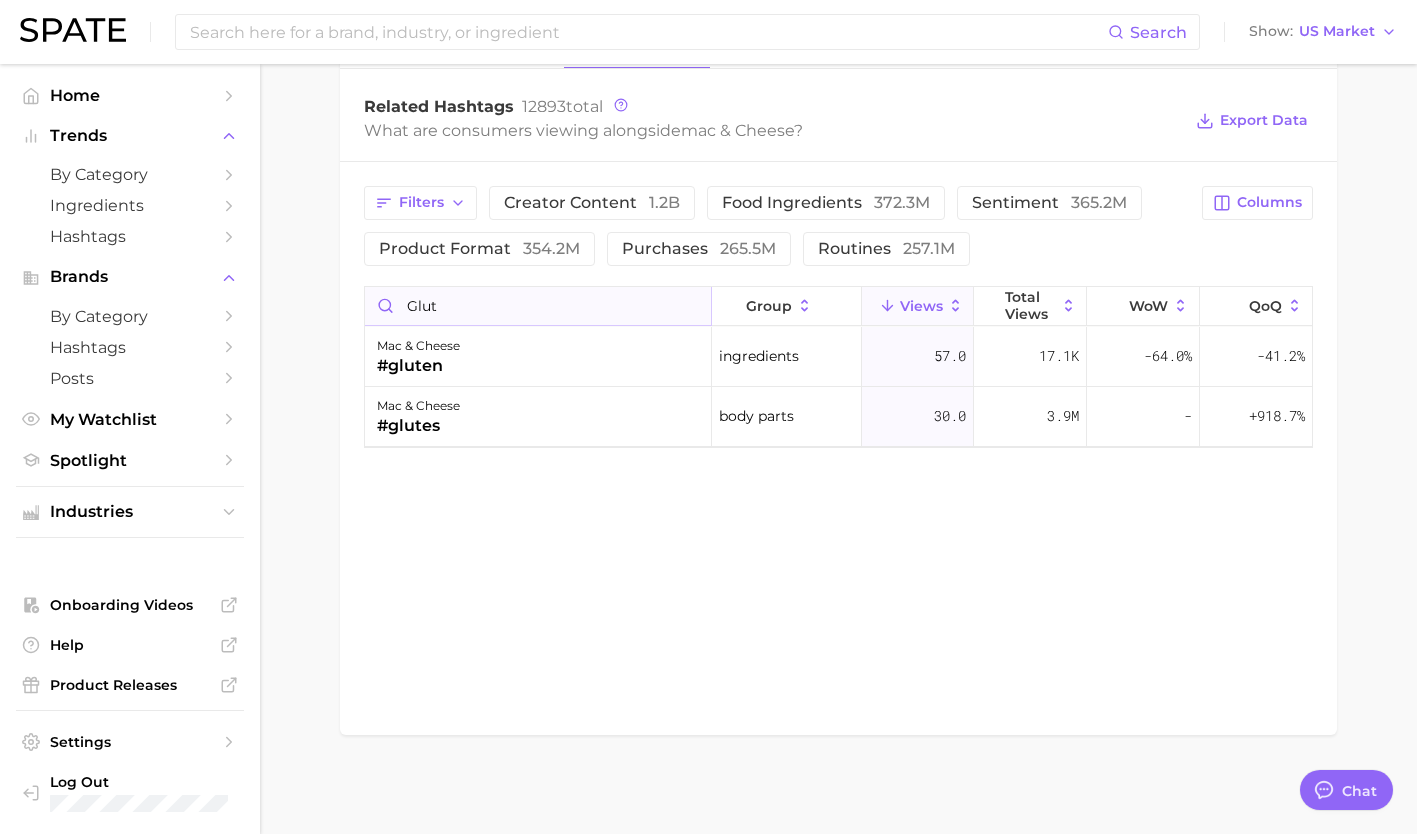 click on "glut" at bounding box center (538, 306) 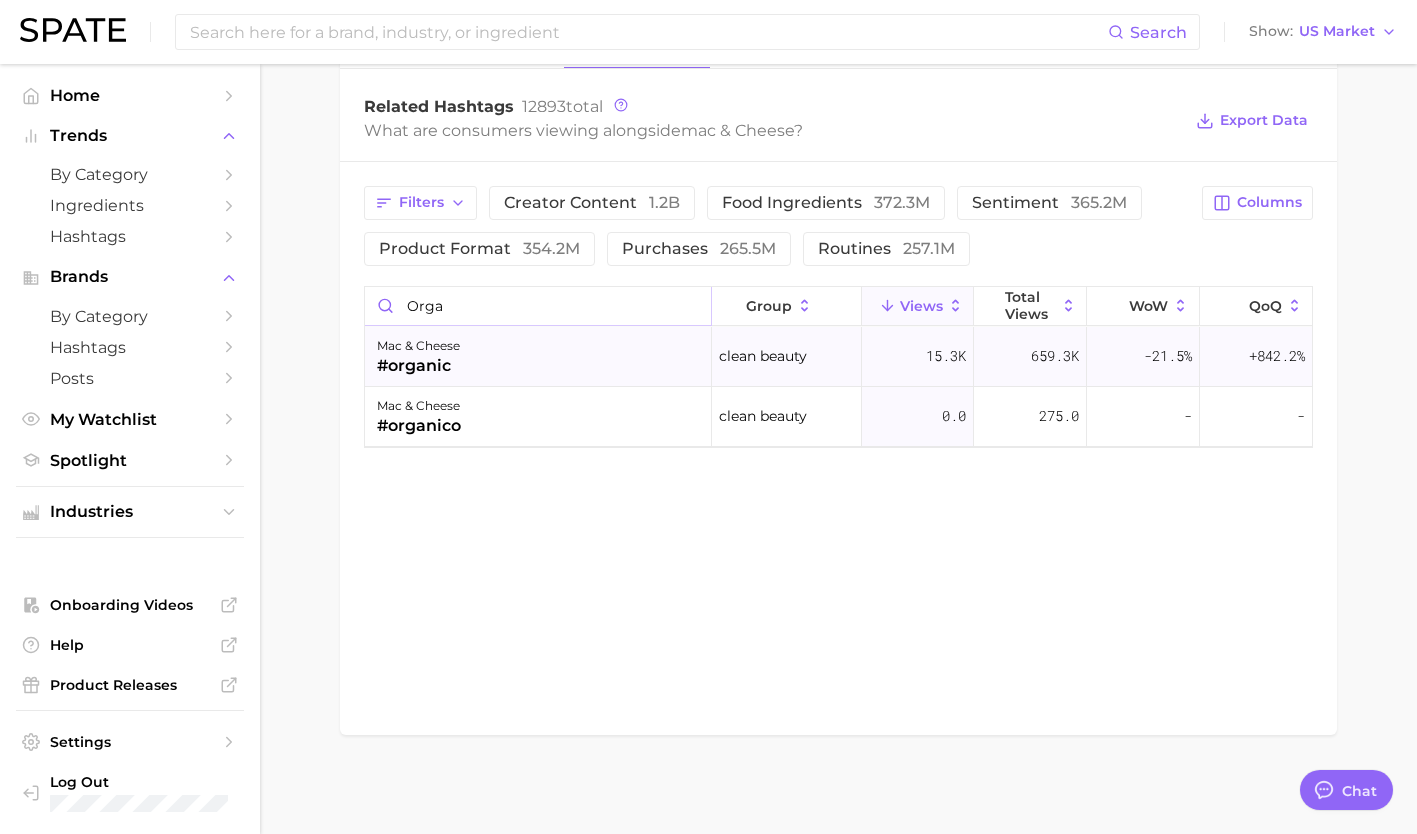drag, startPoint x: 693, startPoint y: 301, endPoint x: 593, endPoint y: 365, distance: 118.72658 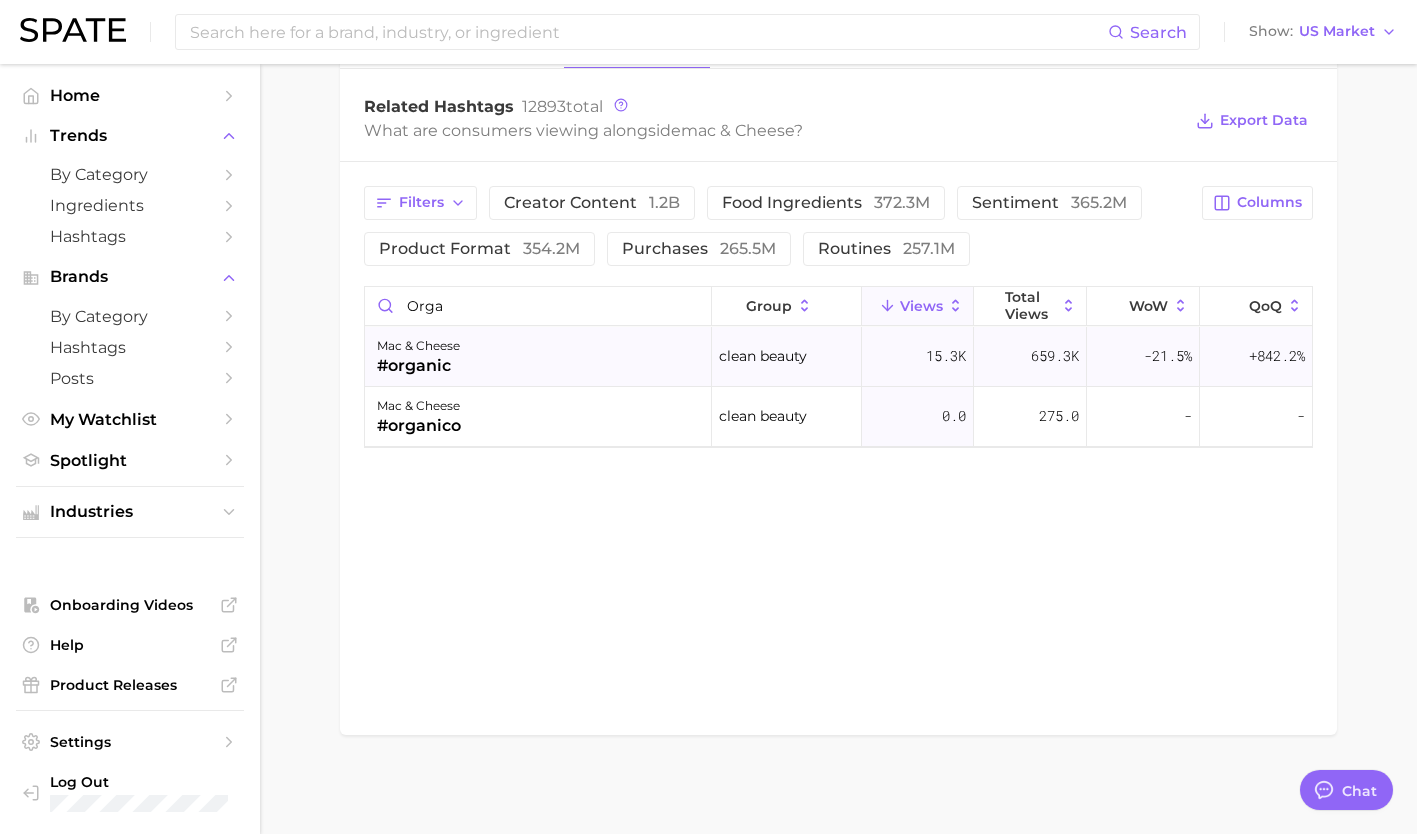 click on "mac & cheese #organic" at bounding box center [538, 357] 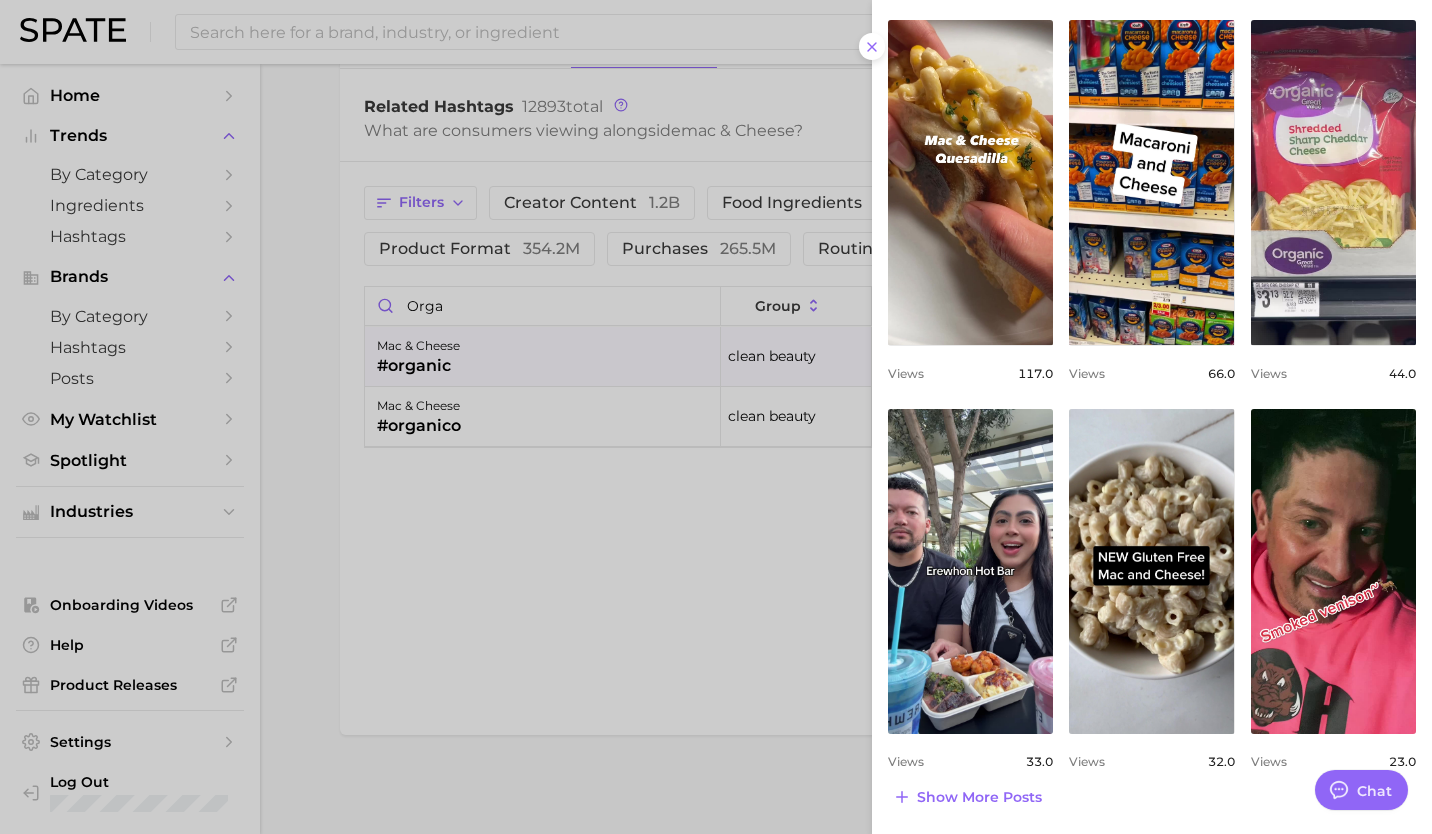 click on "[MONTH] [DAY] - [DAY] Columns view post on TikTok Views [NUMBER] view post on TikTok Views [NUMBER] view post on TikTok Views [NUMBER] view post on TikTok Views [NUMBER] view post on TikTok Views [NUMBER] view post on TikTok Views [NUMBER] view post on TikTok Views [NUMBER] view post on TikTok Views [NUMBER] view post on TikTok Views [NUMBER] Show more posts" at bounding box center [1152, 119] 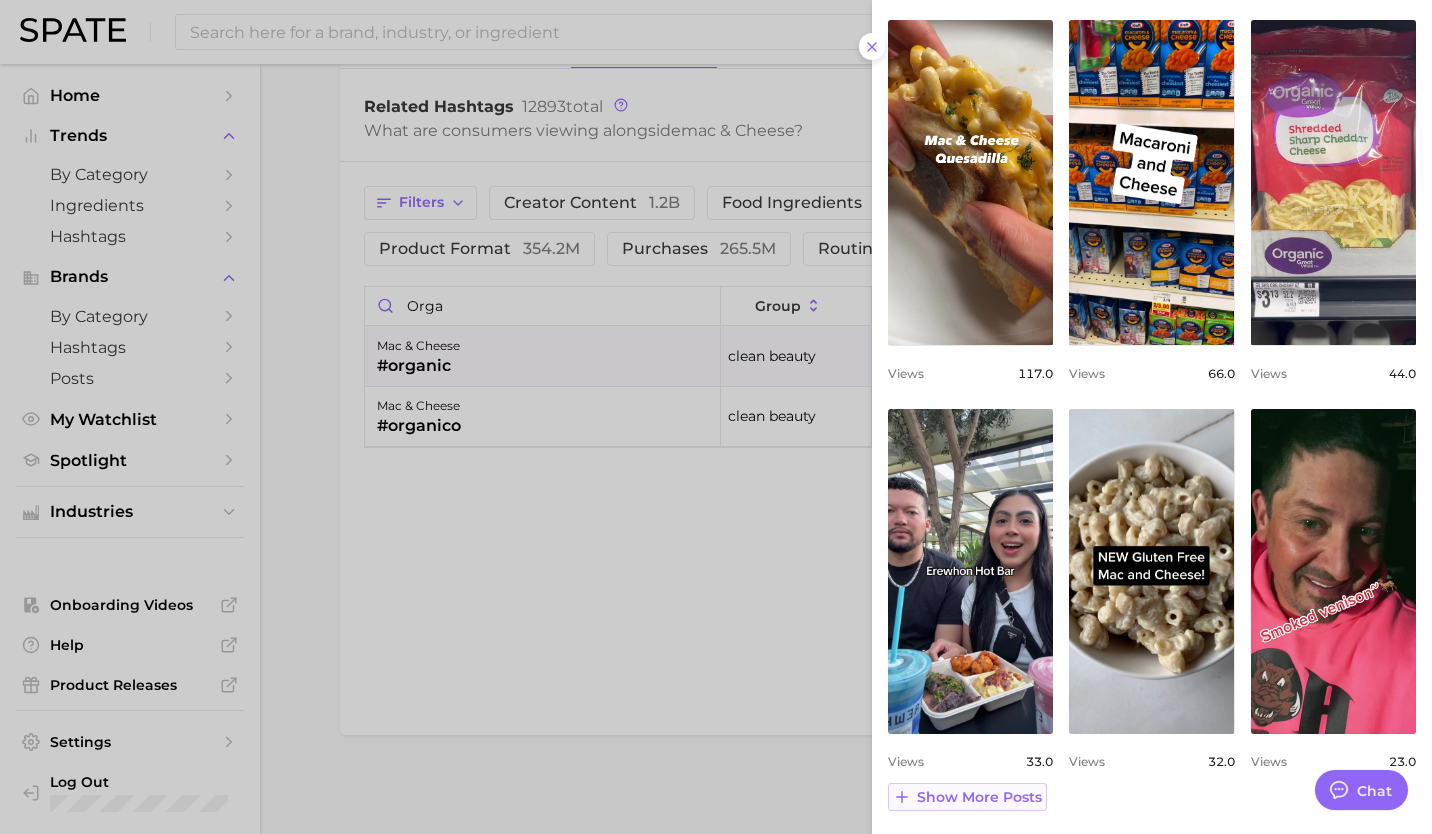 click on "Show more posts" at bounding box center (979, 797) 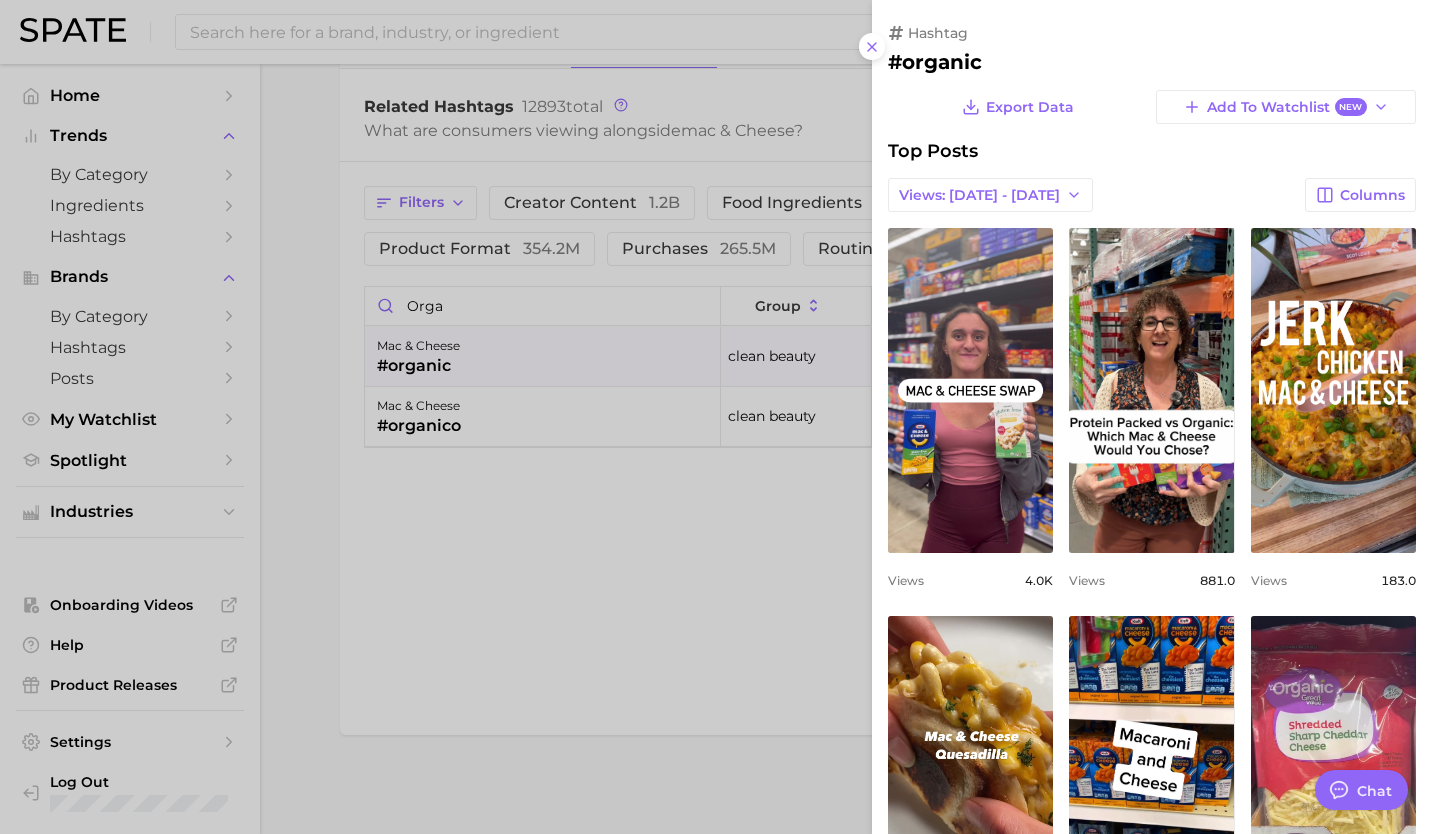 click at bounding box center (716, 417) 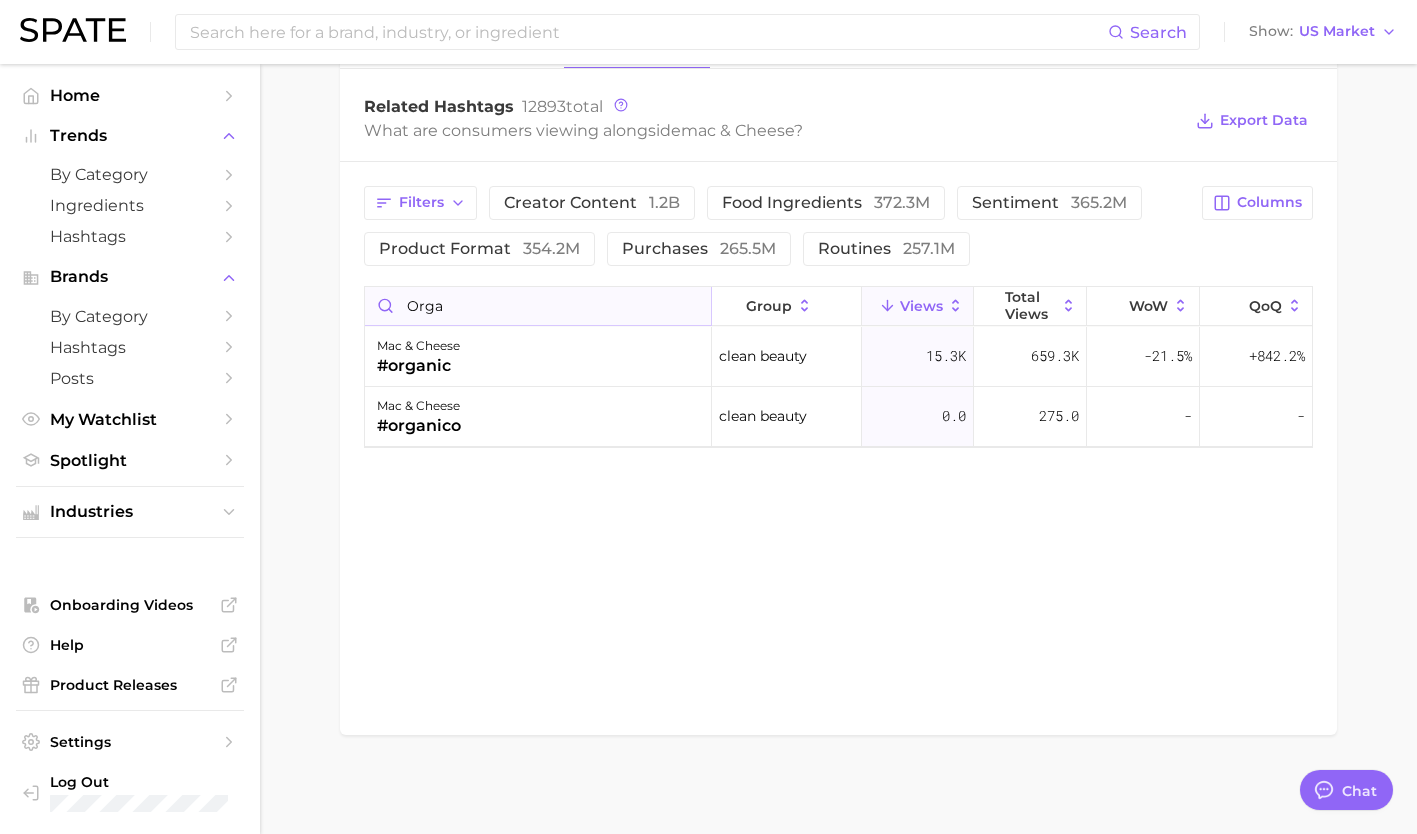 click on "orga" at bounding box center [538, 306] 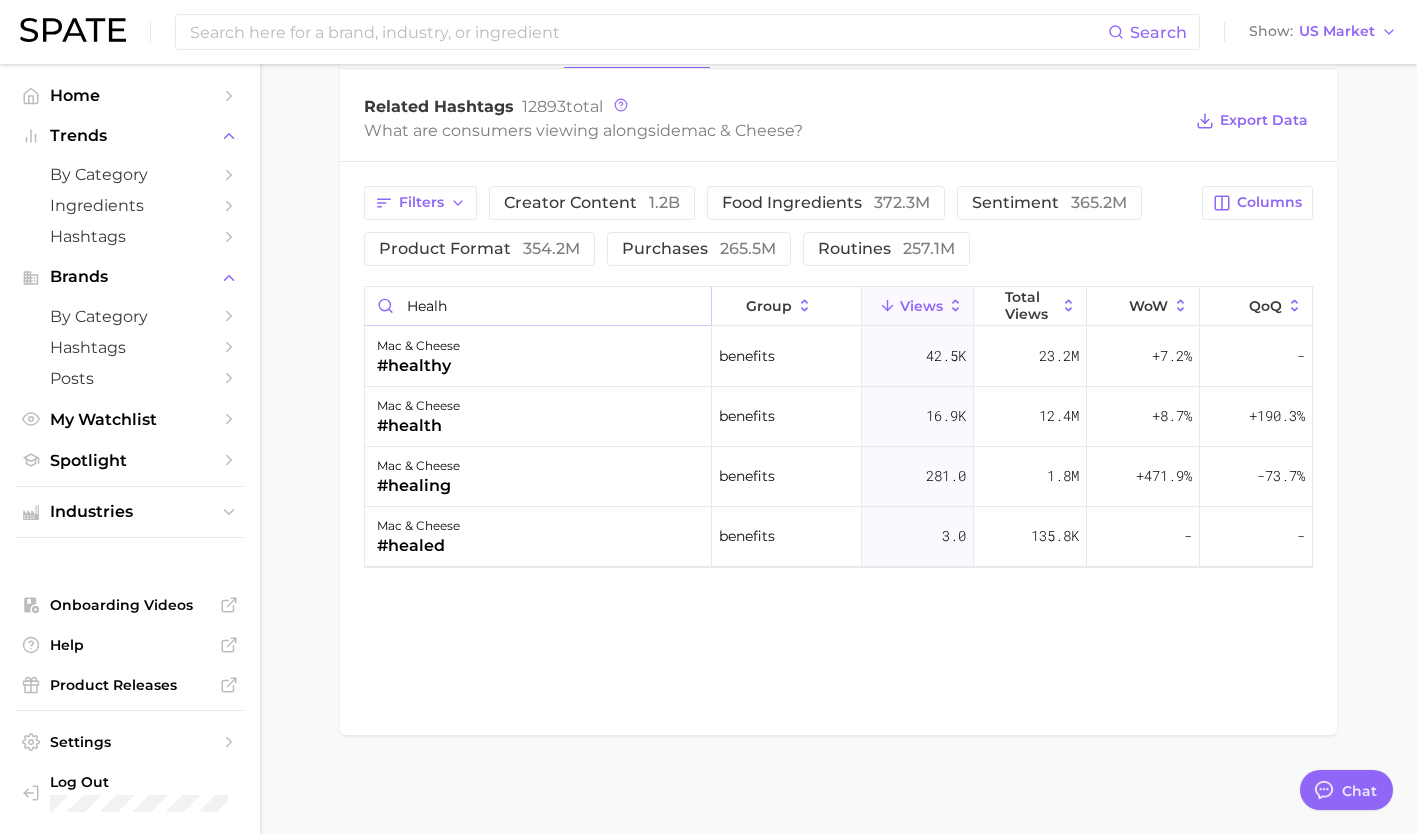 type on "healh" 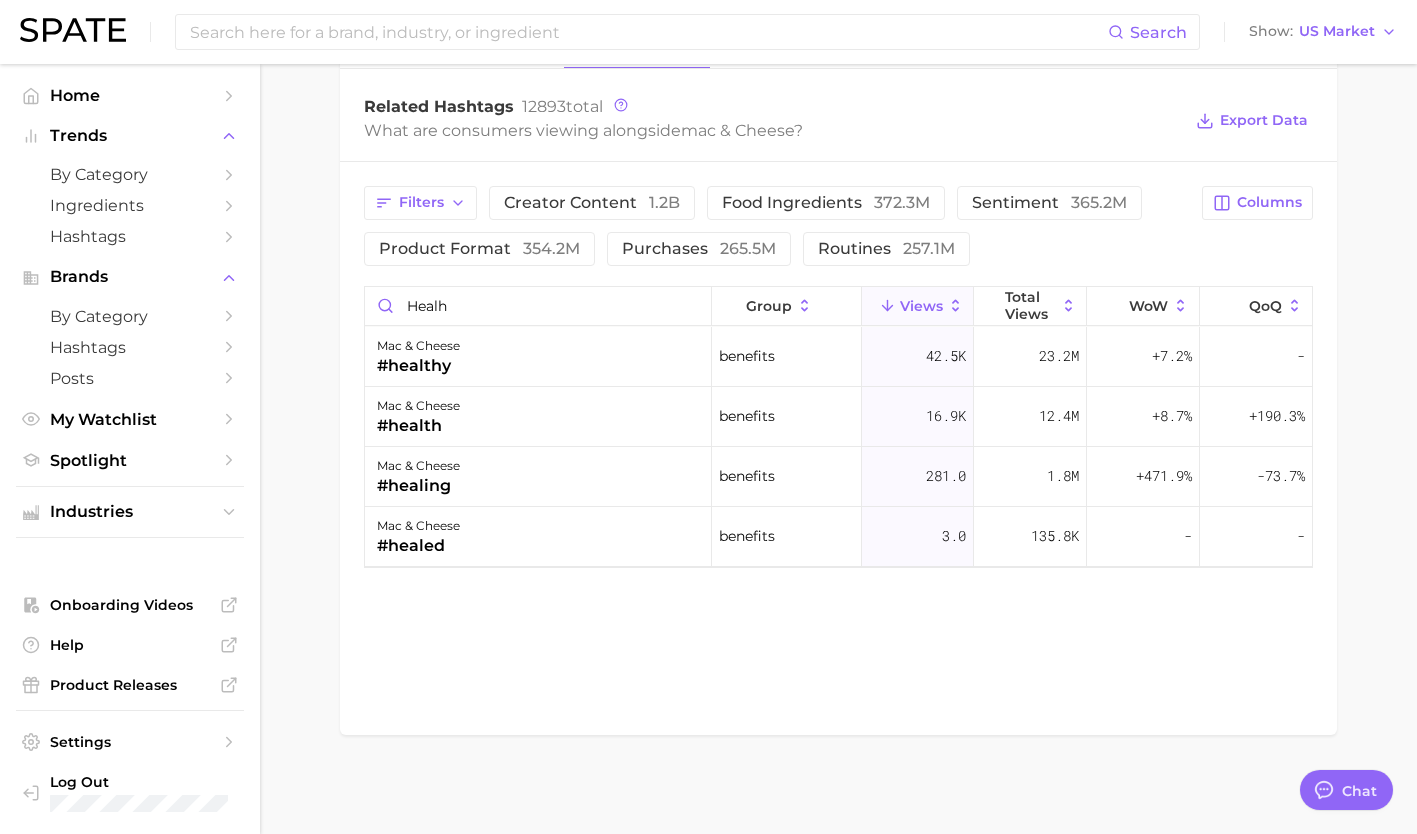 click on "mac & cheese #healthy" at bounding box center (538, 357) 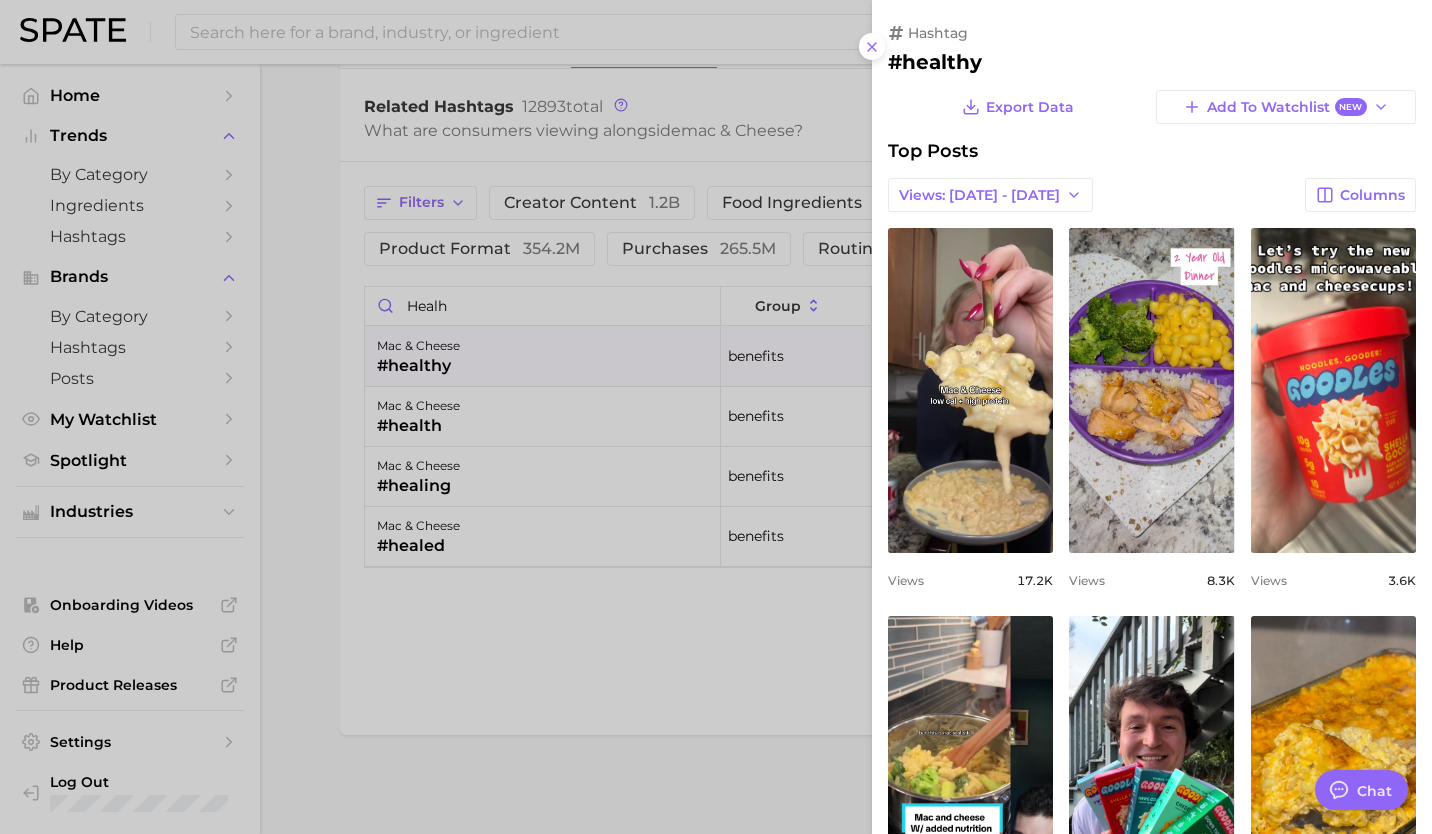 type 